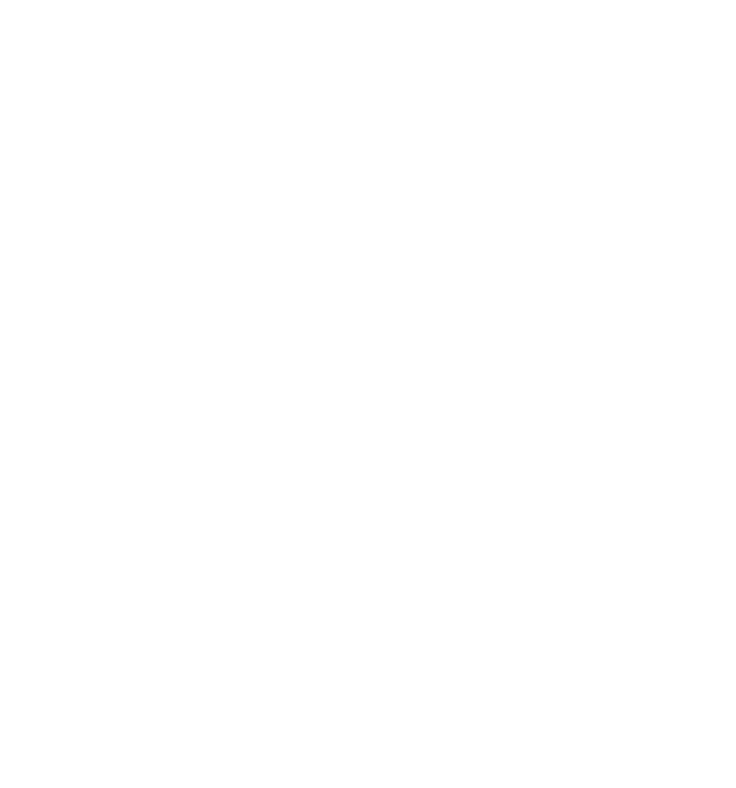 scroll, scrollTop: 0, scrollLeft: 0, axis: both 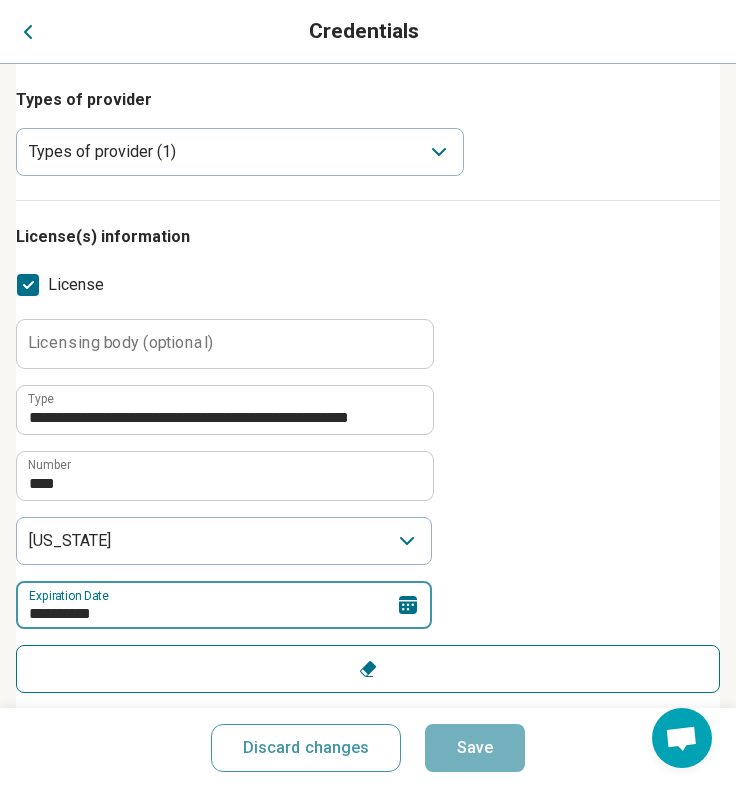 click on "**********" at bounding box center [224, 605] 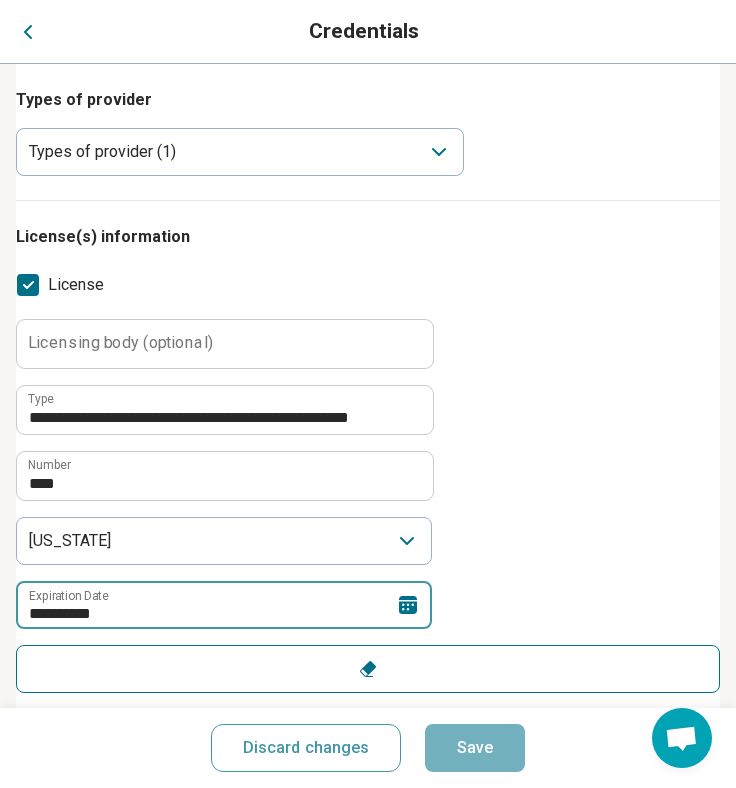 drag, startPoint x: 0, startPoint y: 0, endPoint x: 92, endPoint y: 616, distance: 622.8322 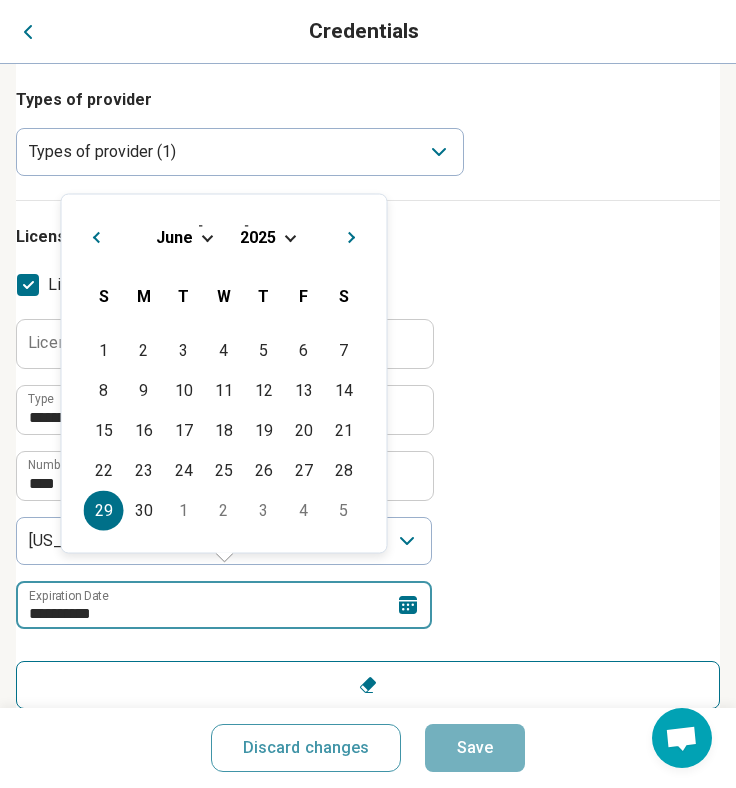 click on "**********" at bounding box center [224, 605] 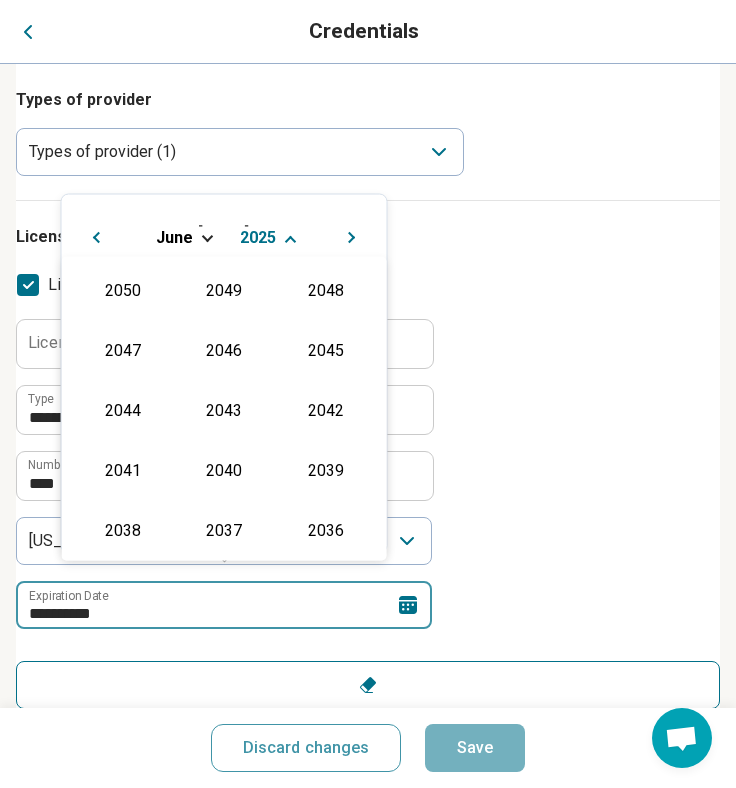 scroll, scrollTop: 362, scrollLeft: 0, axis: vertical 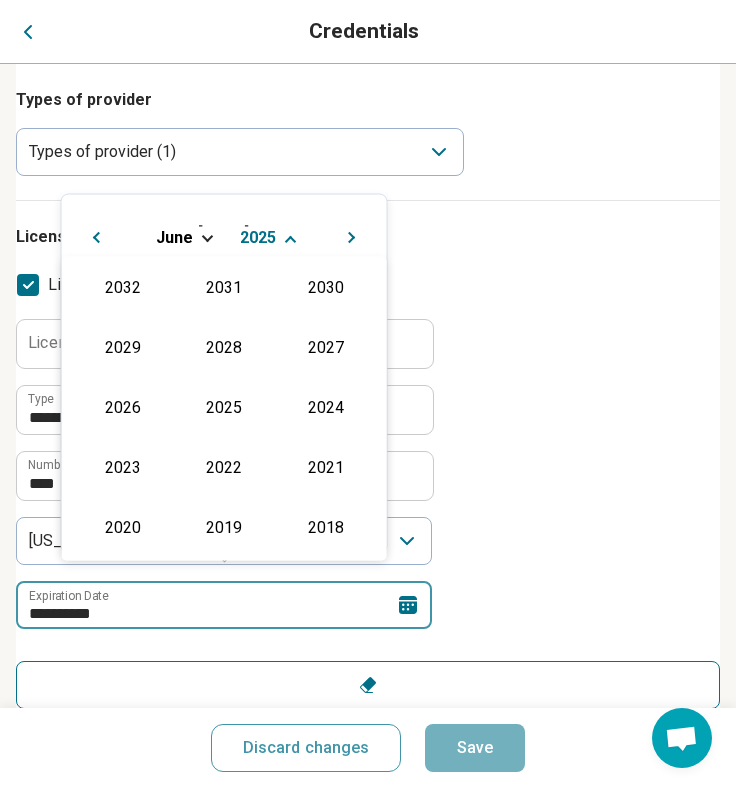 click on "2027" at bounding box center [326, 348] 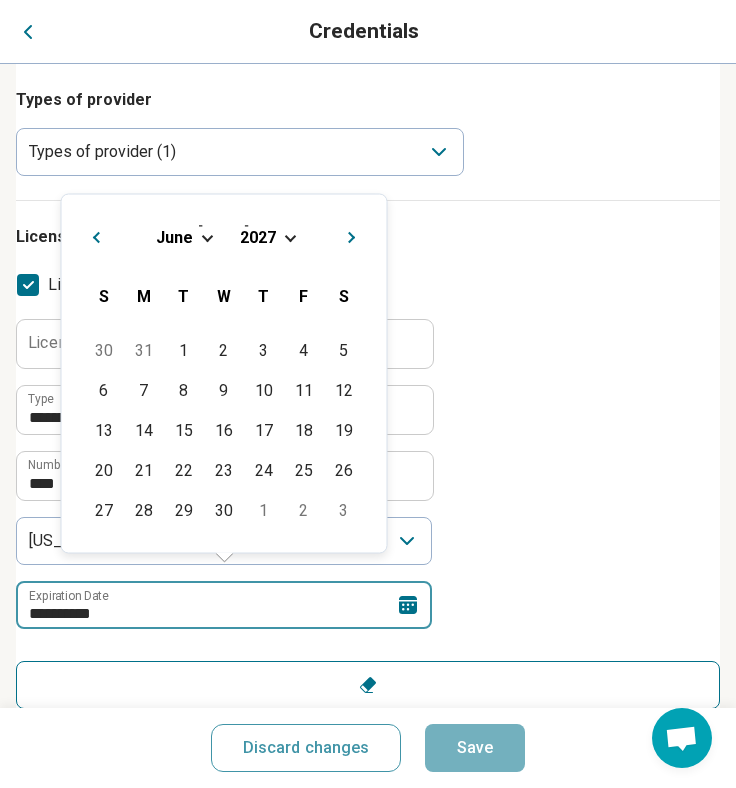 click on "30" at bounding box center [224, 510] 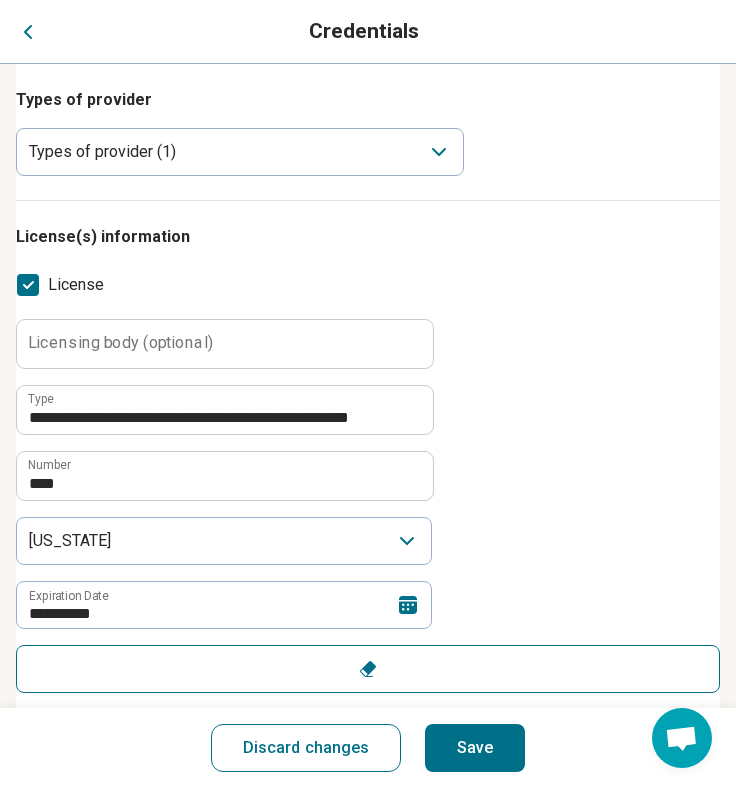 drag, startPoint x: 92, startPoint y: 616, endPoint x: 459, endPoint y: 745, distance: 389.01157 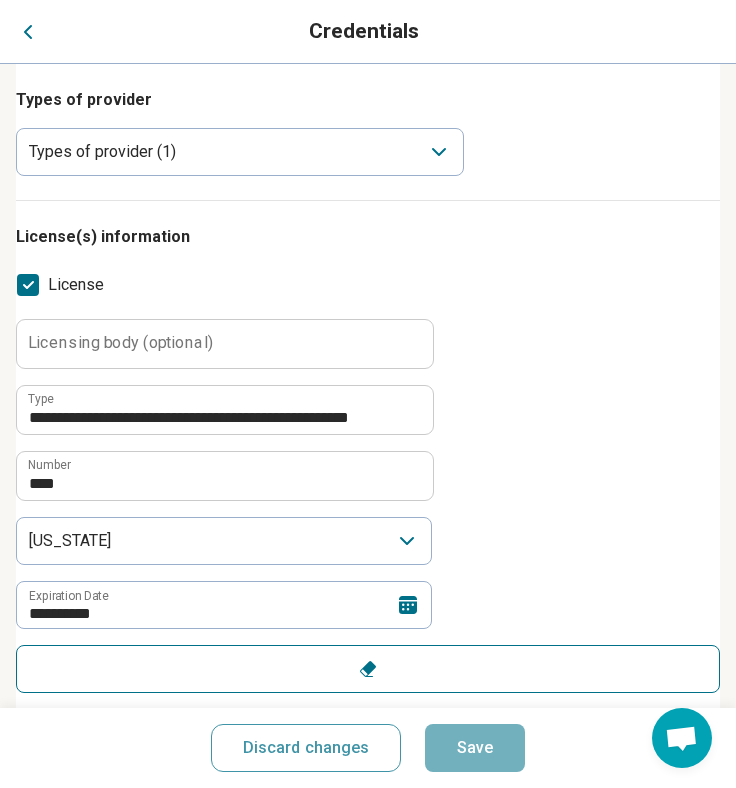 click 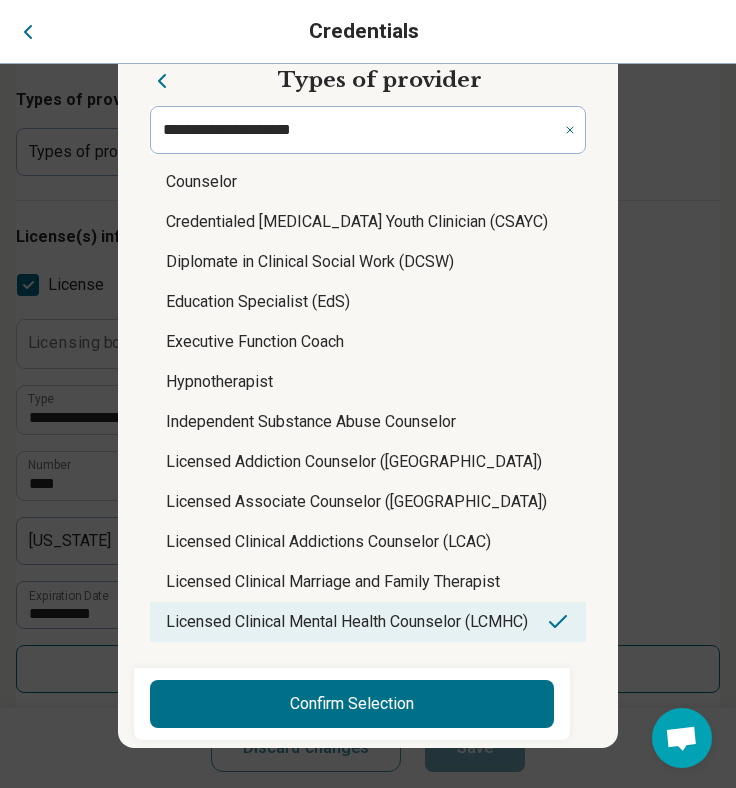 scroll, scrollTop: 576, scrollLeft: 0, axis: vertical 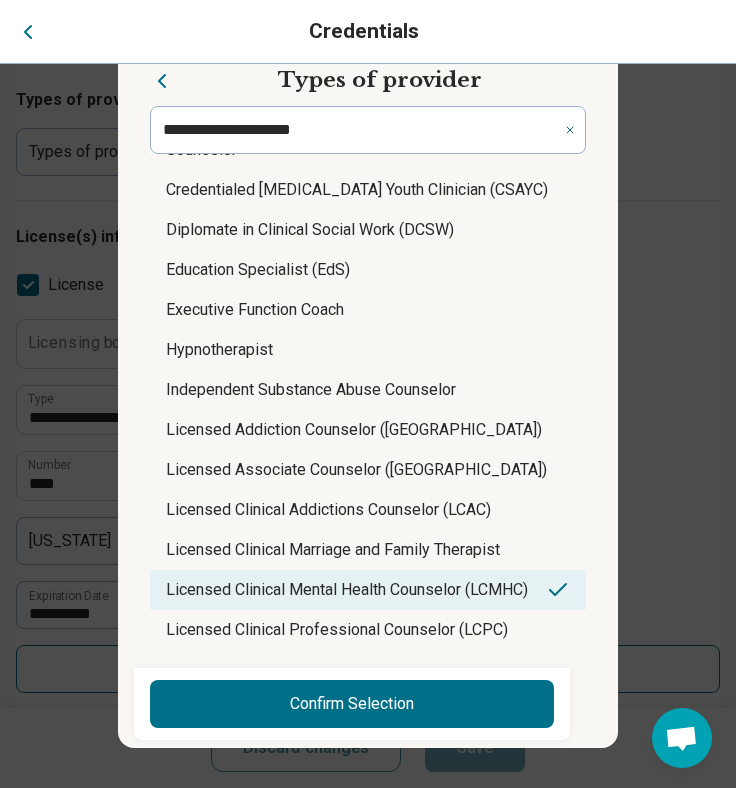 click 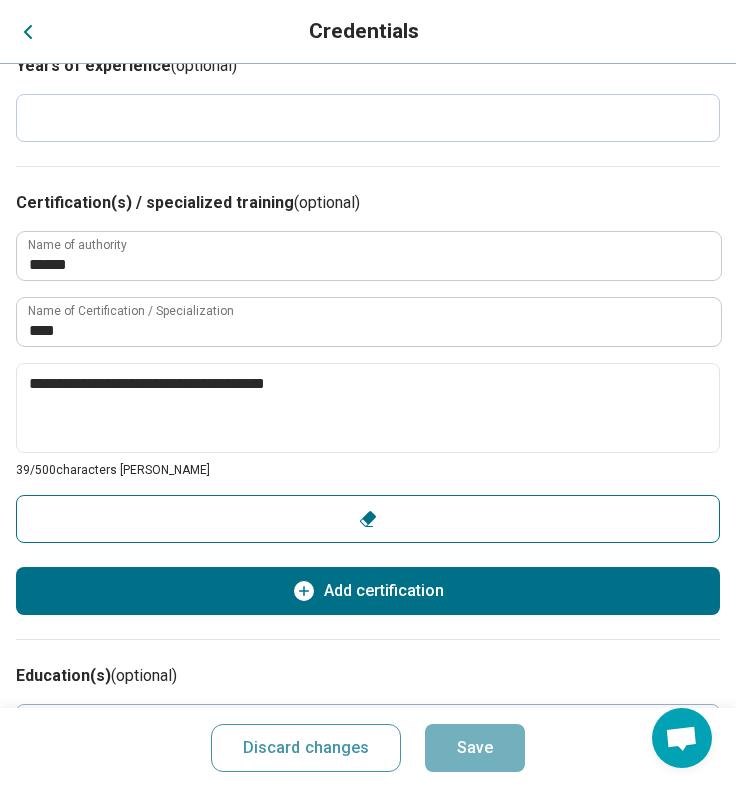 scroll, scrollTop: 909, scrollLeft: 0, axis: vertical 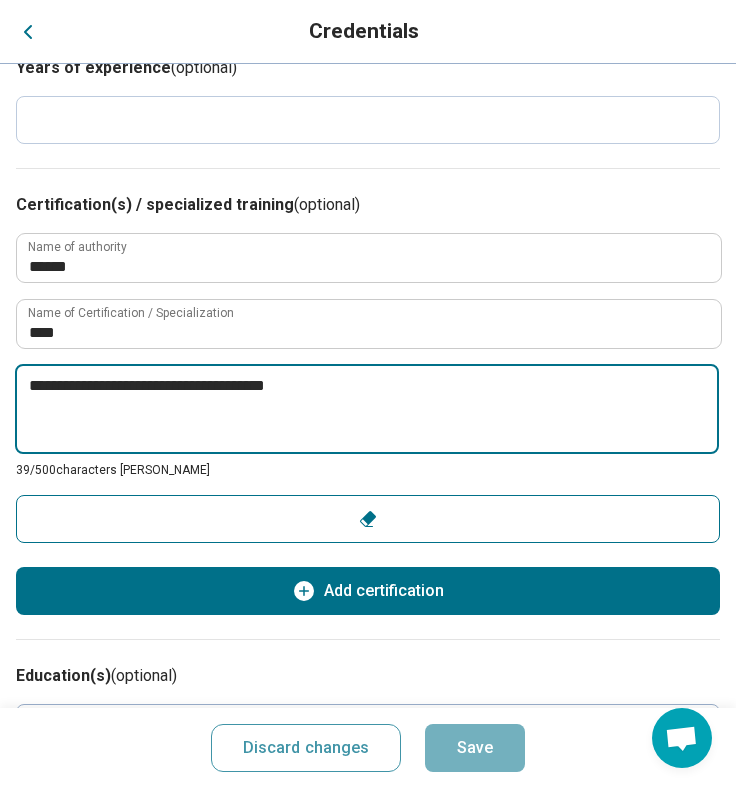 type on "*" 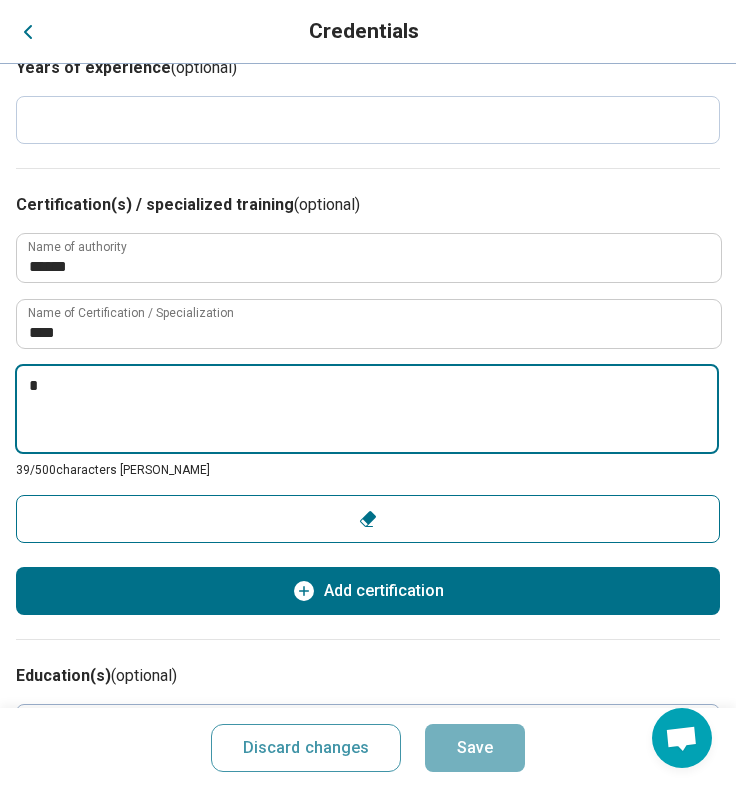type on "*" 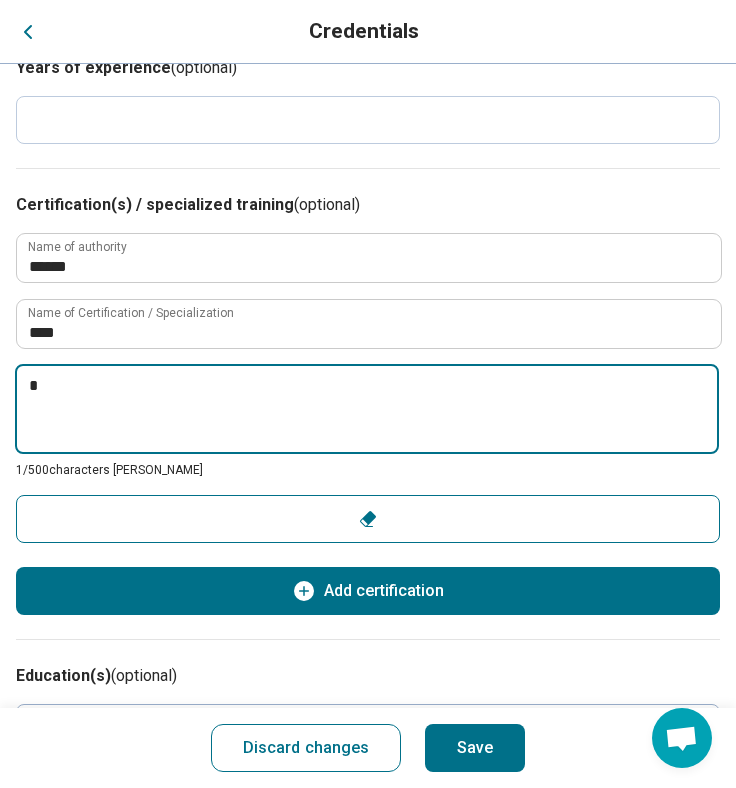 type on "*" 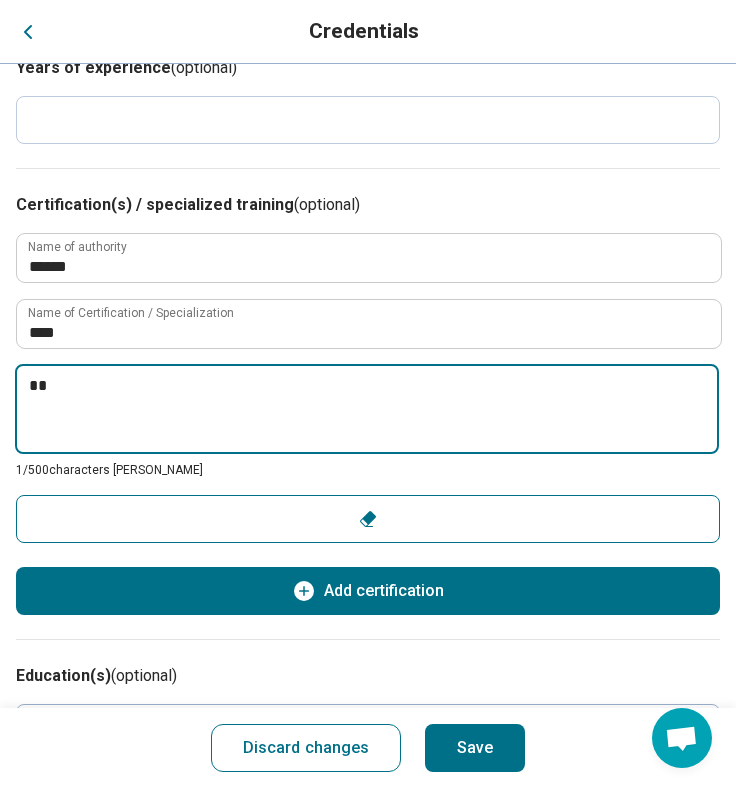 type on "*" 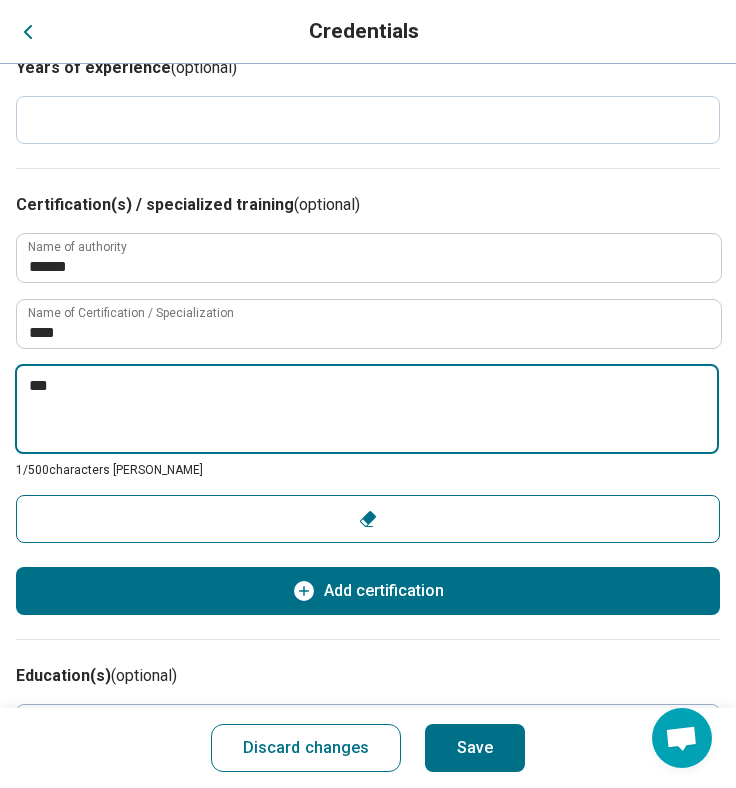 type on "*" 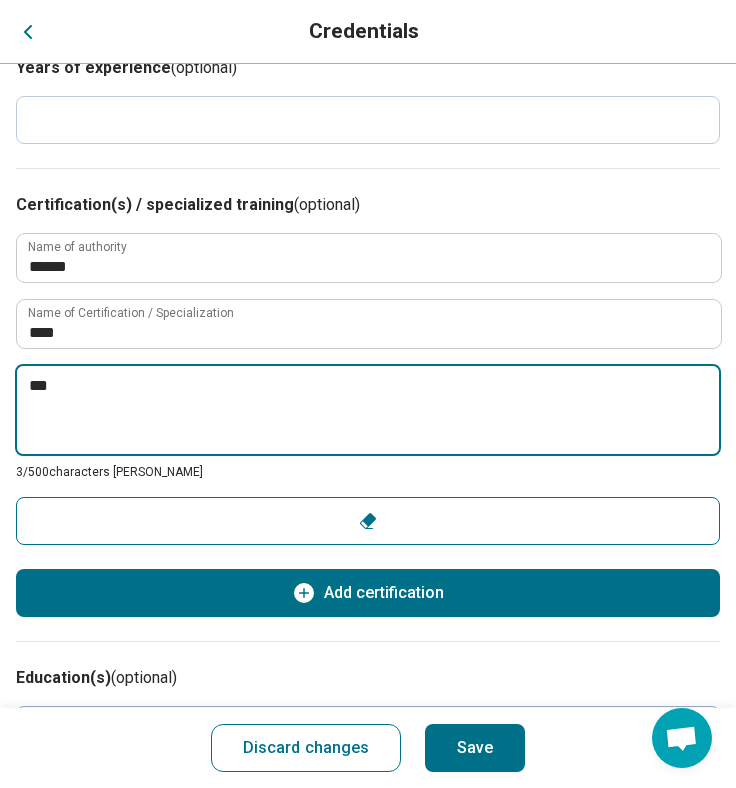 type on "****" 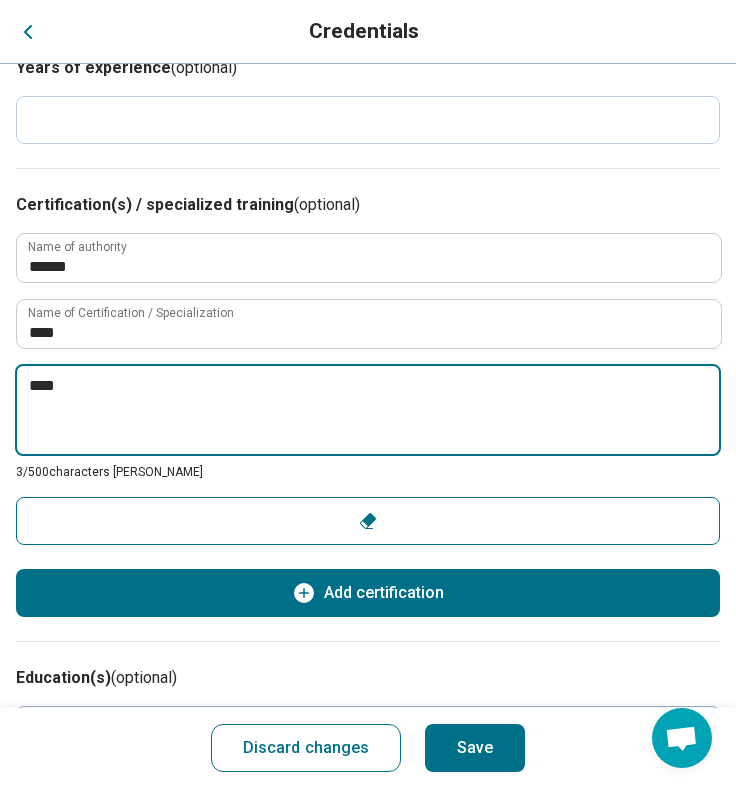 type on "*" 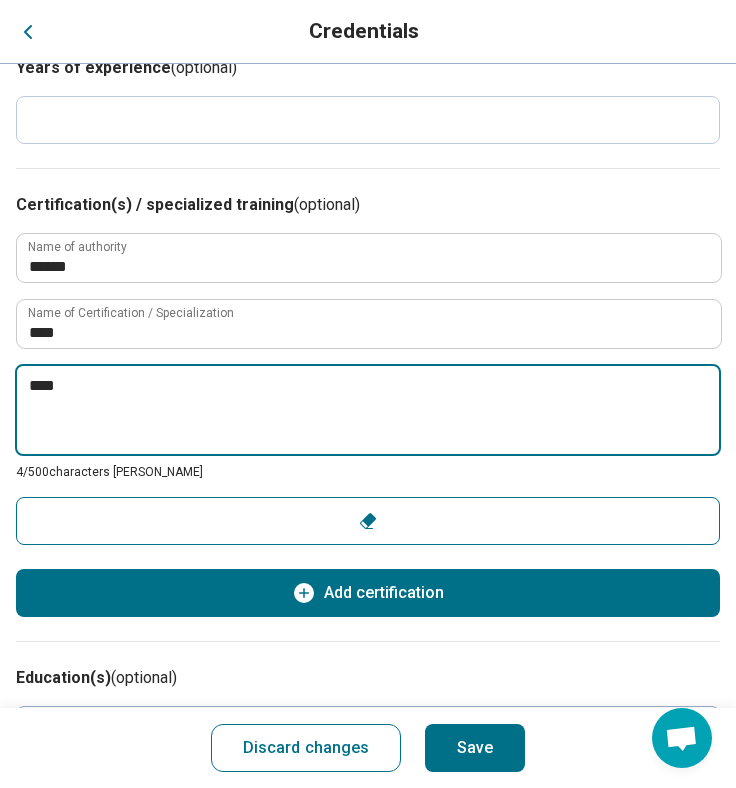 type on "****" 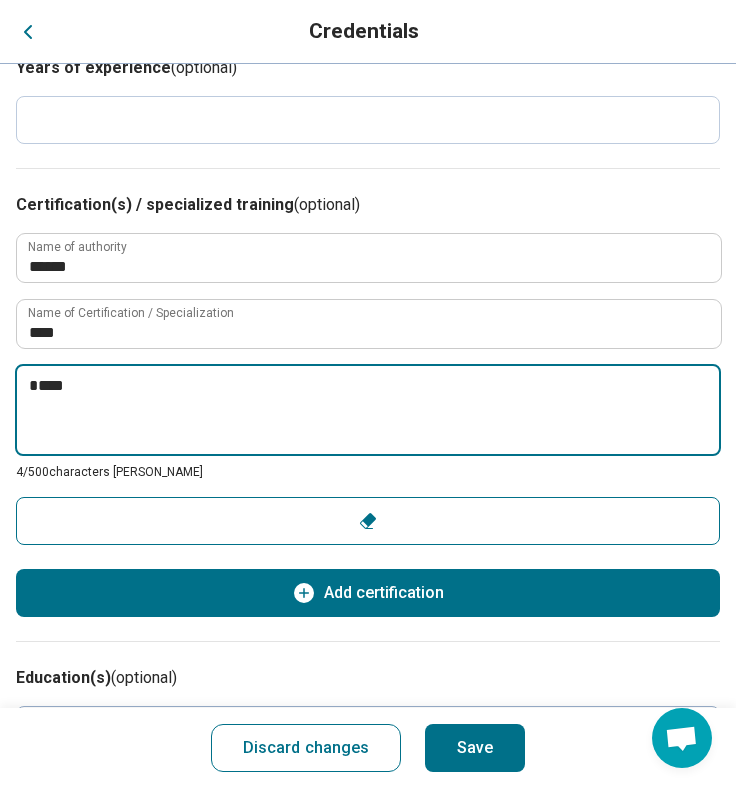 type on "*" 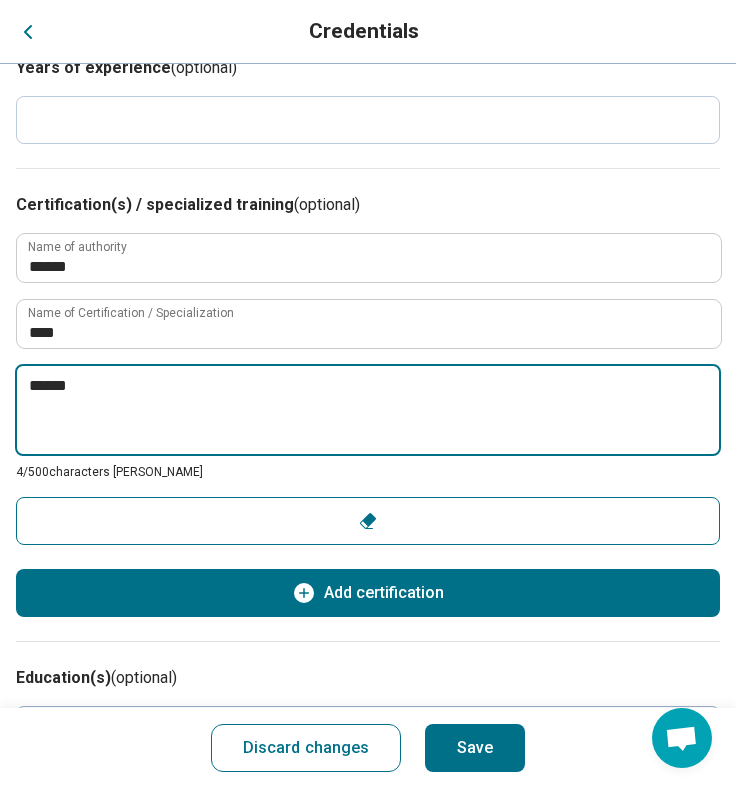type on "*" 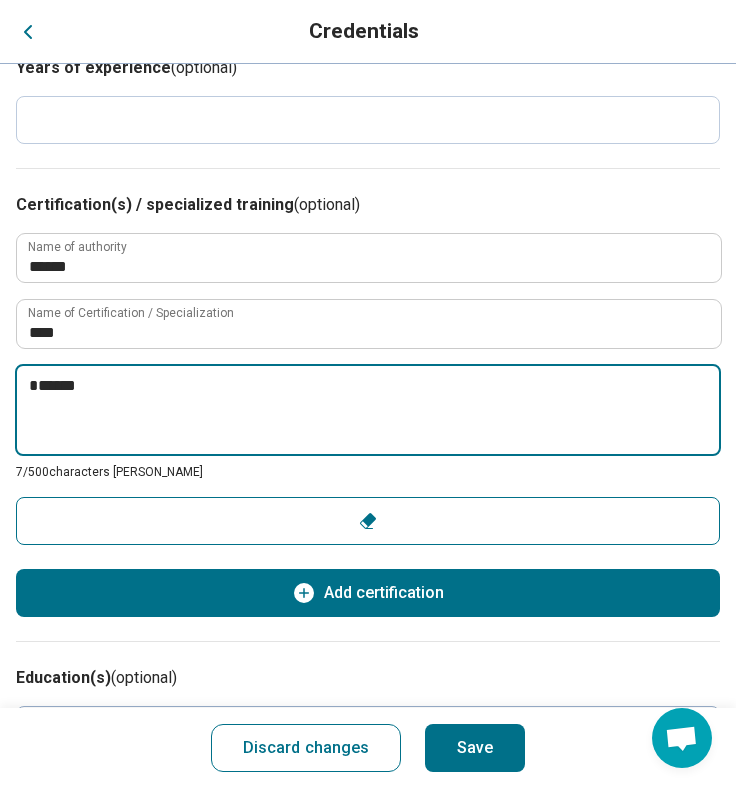 type on "*" 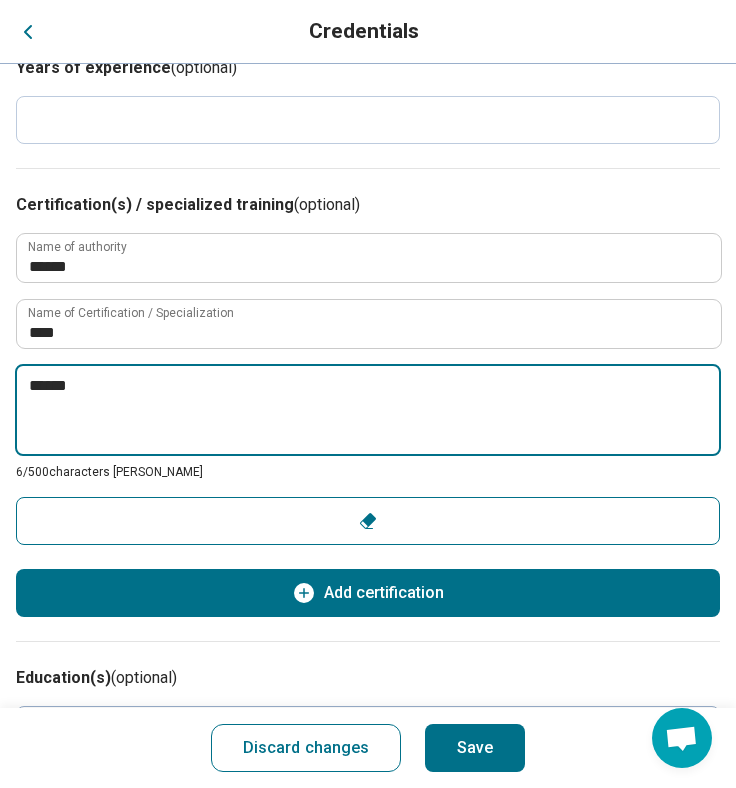 type on "*" 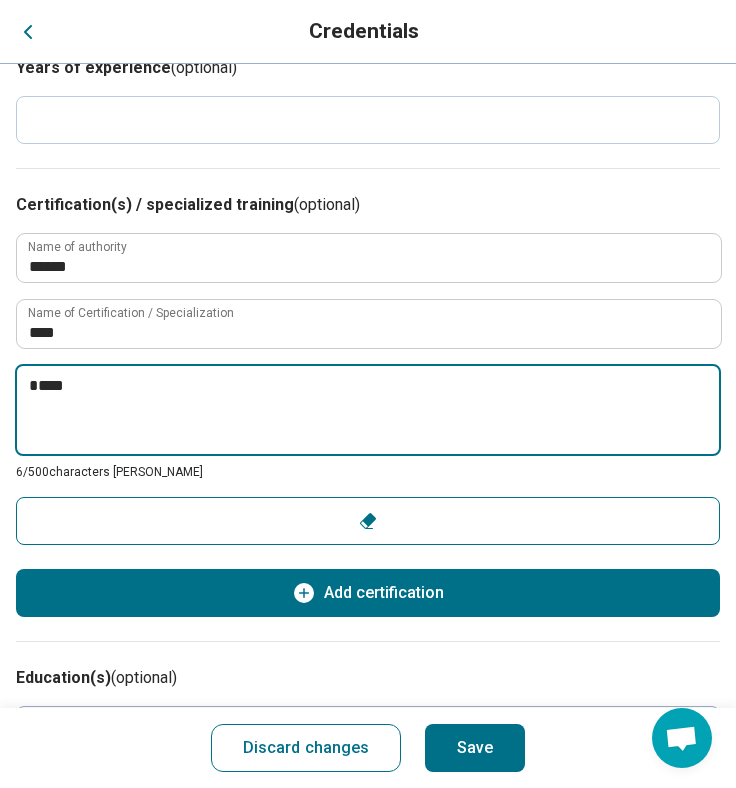 type on "*" 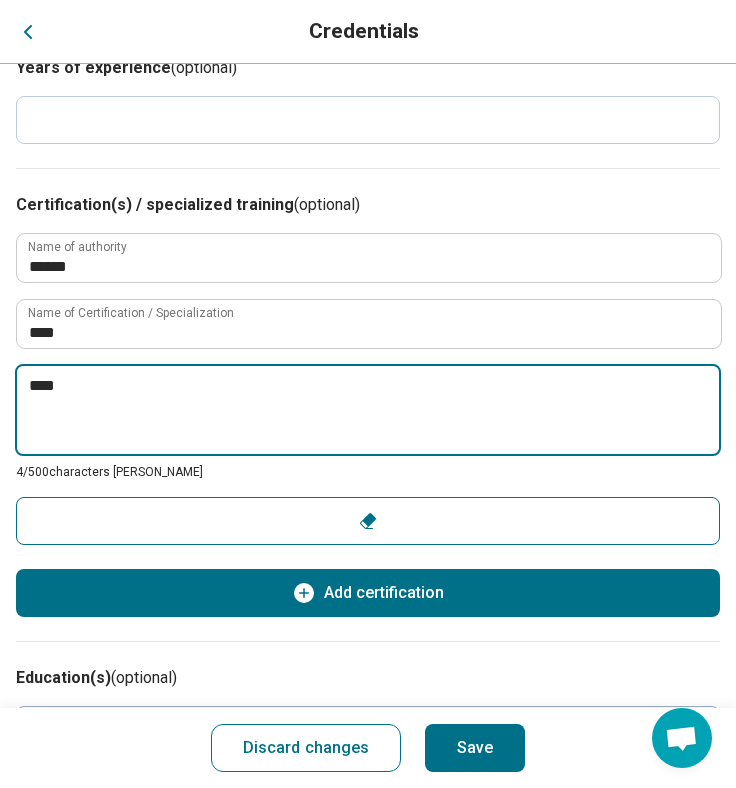 type on "*" 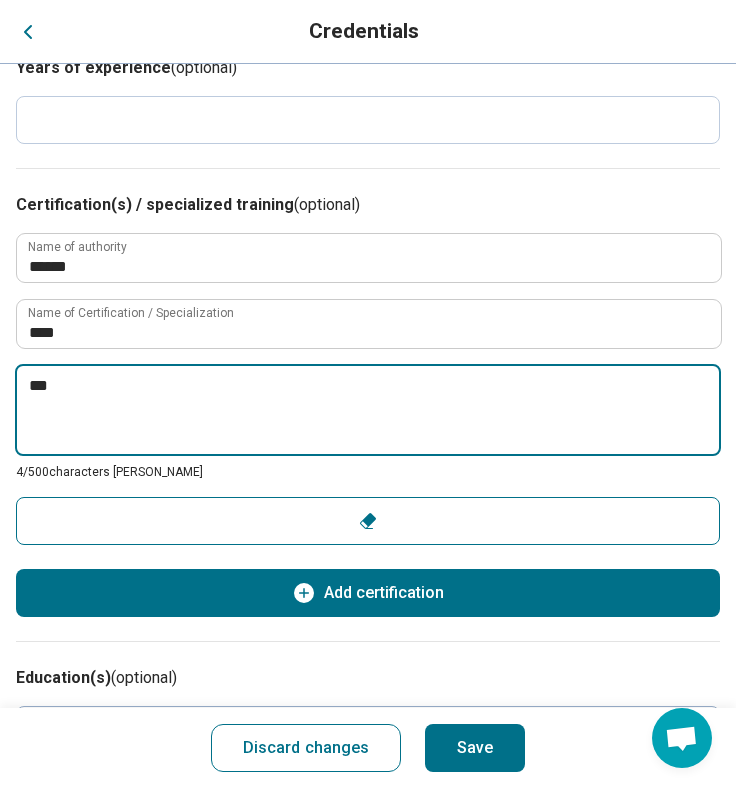 type on "*" 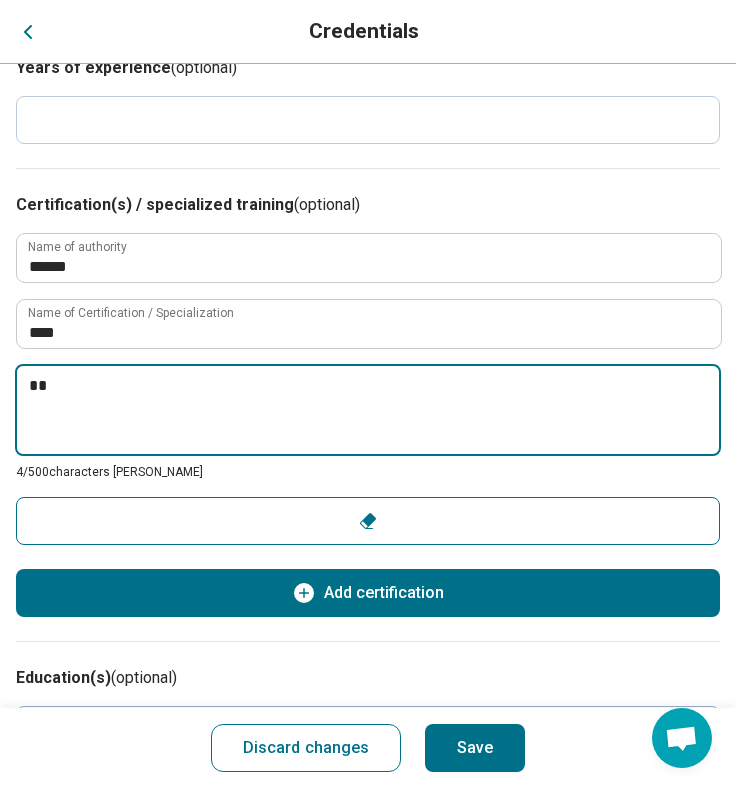 type on "*" 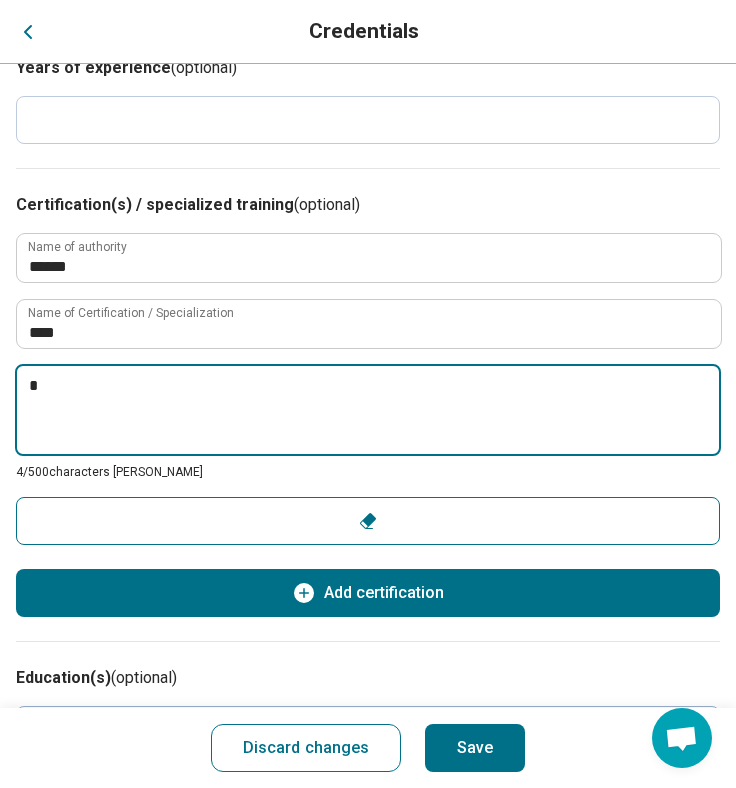 type on "*" 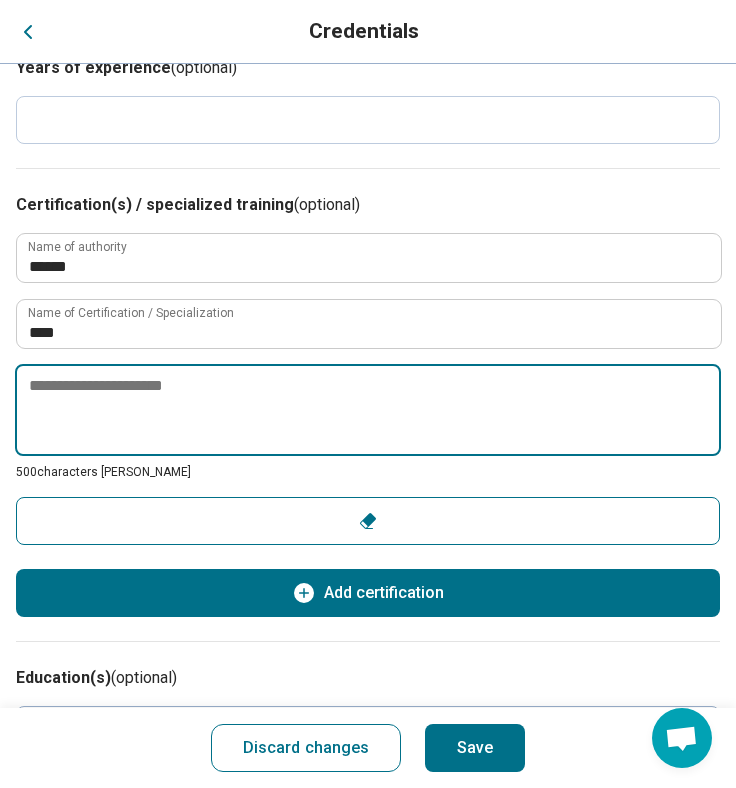type on "*" 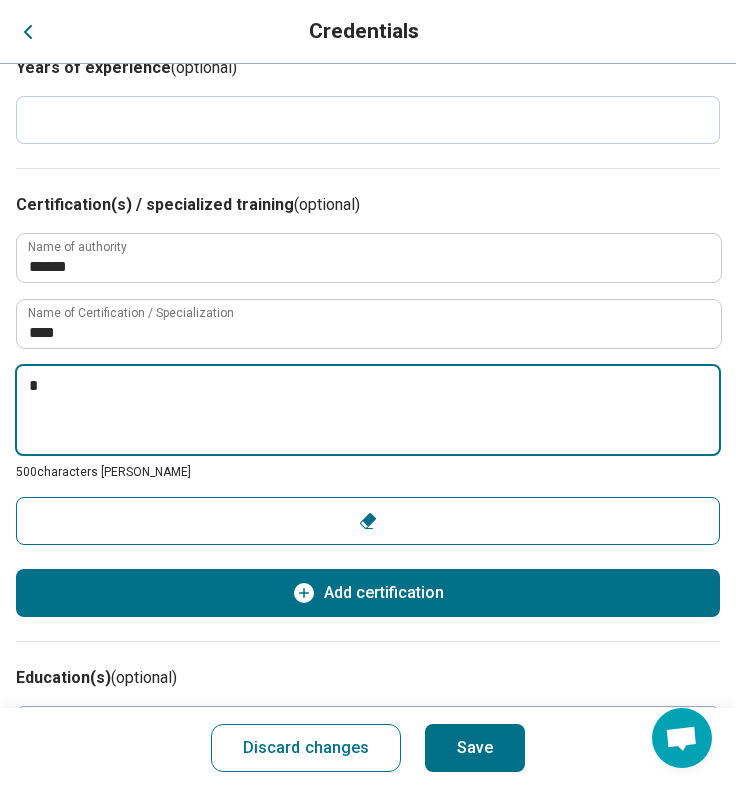 type on "*" 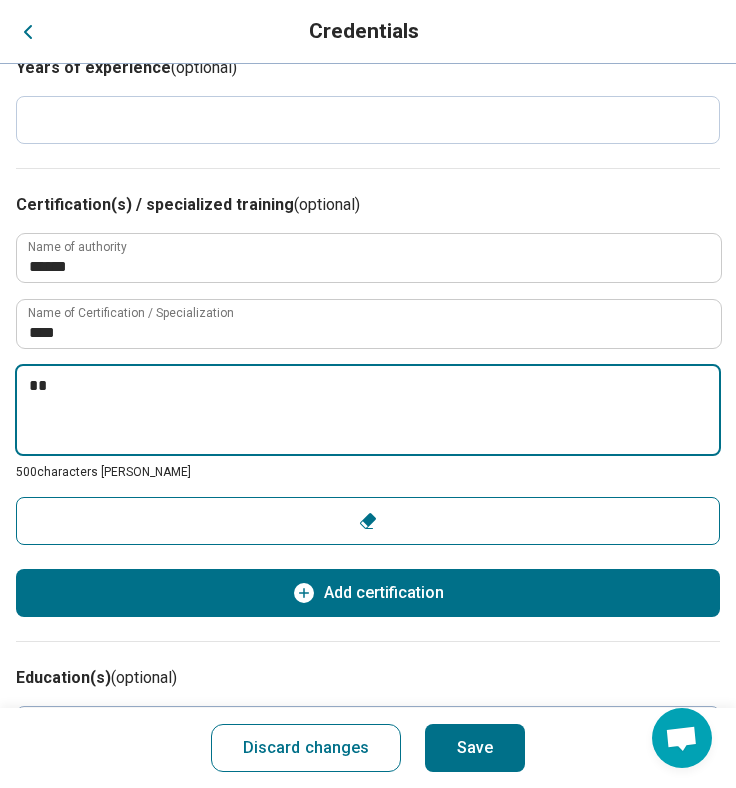type on "*" 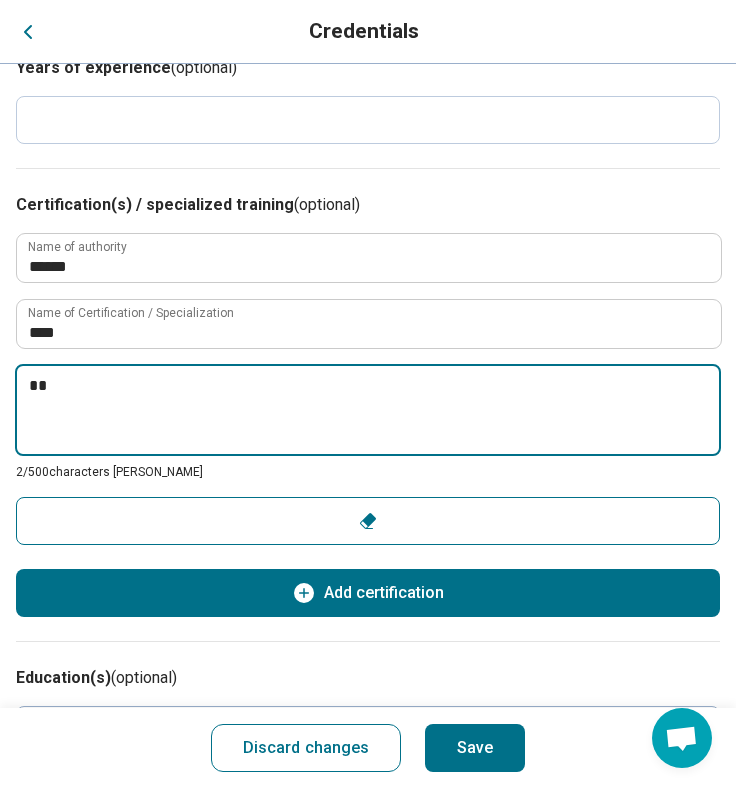 type on "***" 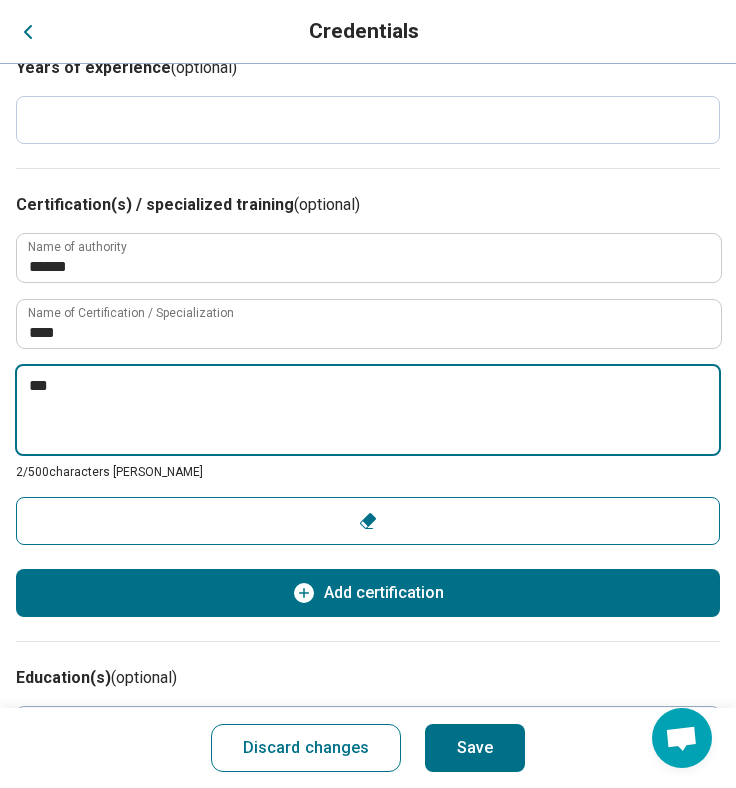 type on "*" 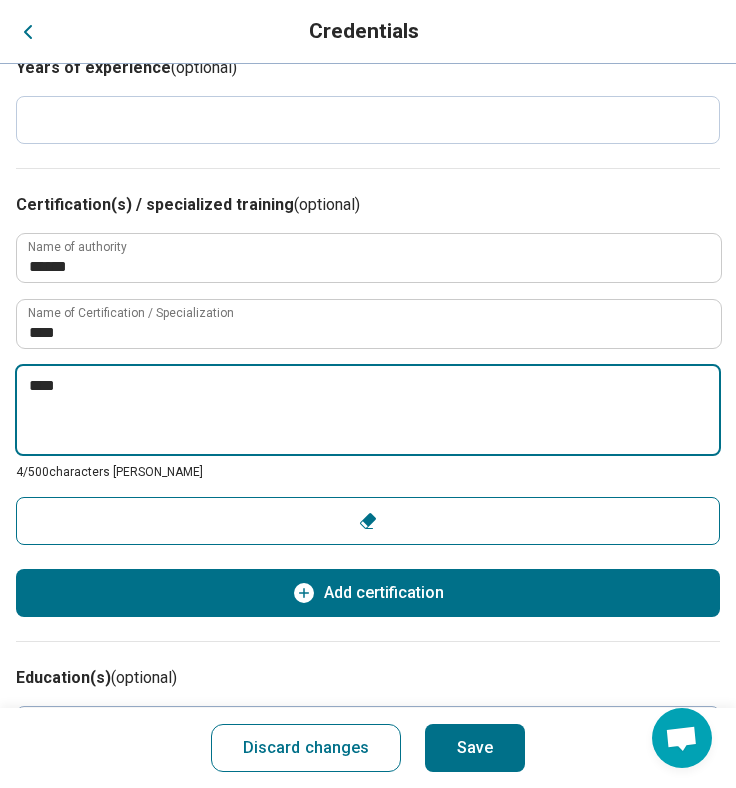 type on "*" 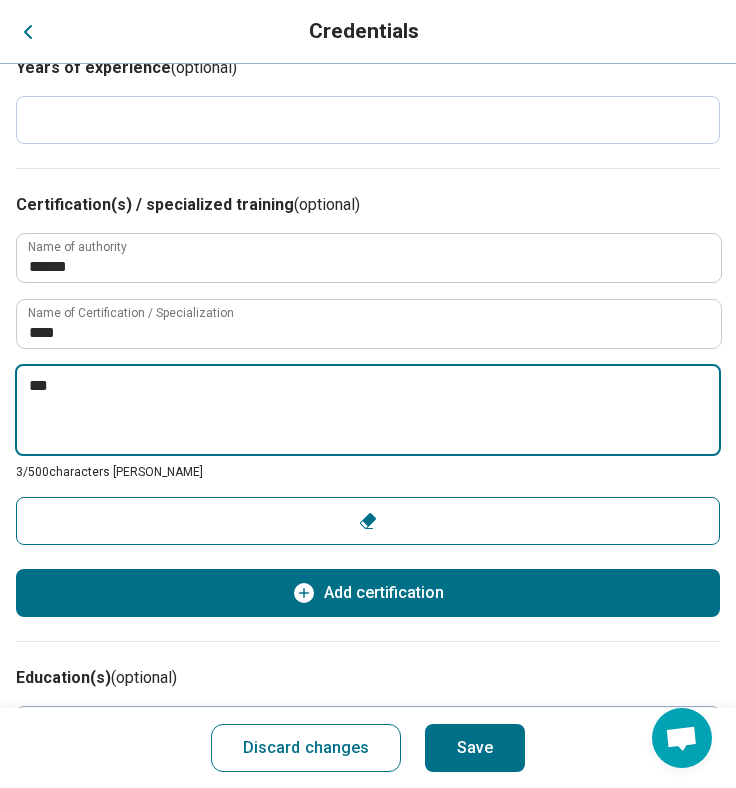 type on "*" 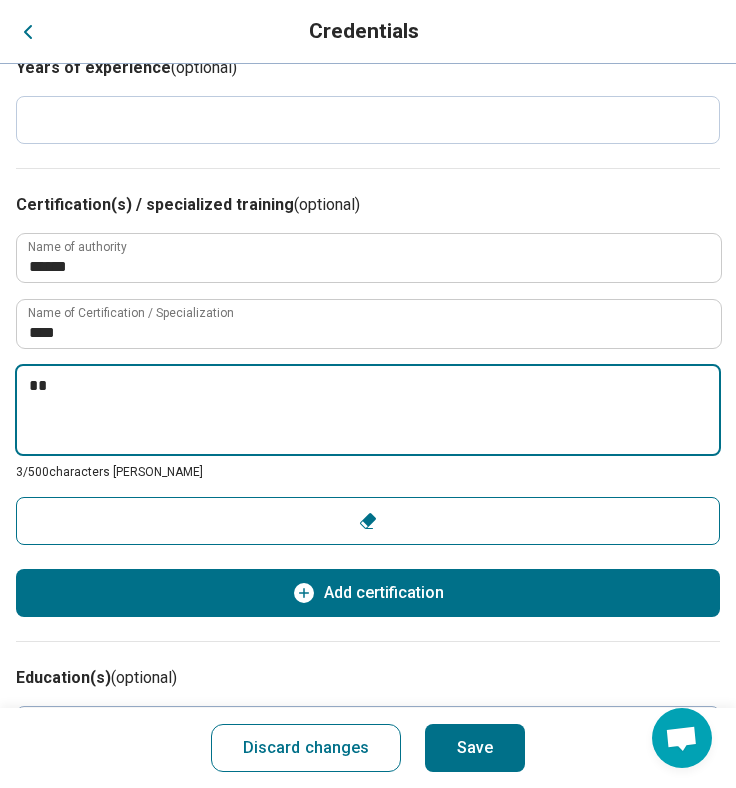 type on "*" 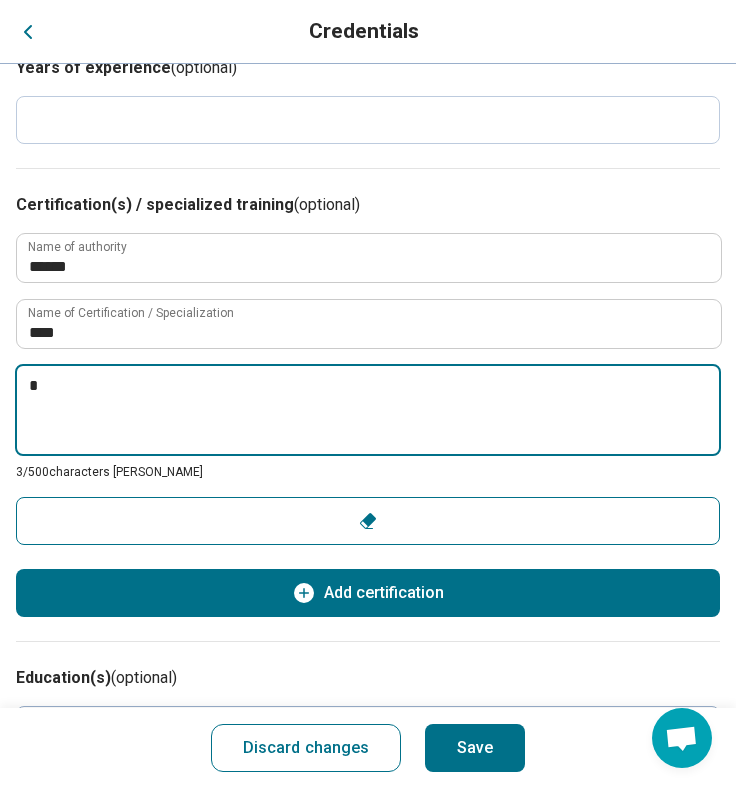 type on "*" 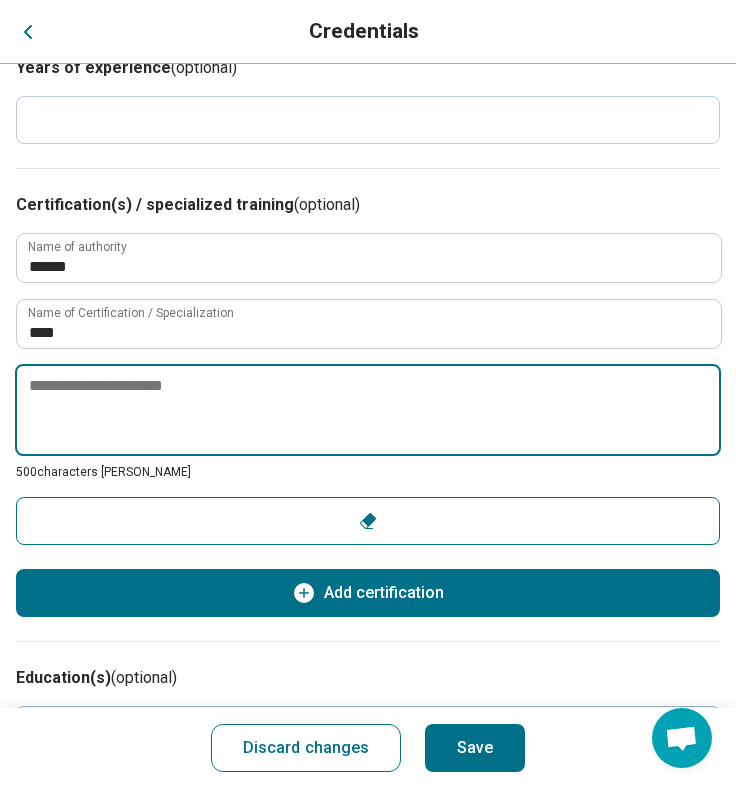 drag, startPoint x: 459, startPoint y: 745, endPoint x: -28, endPoint y: 390, distance: 602.65576 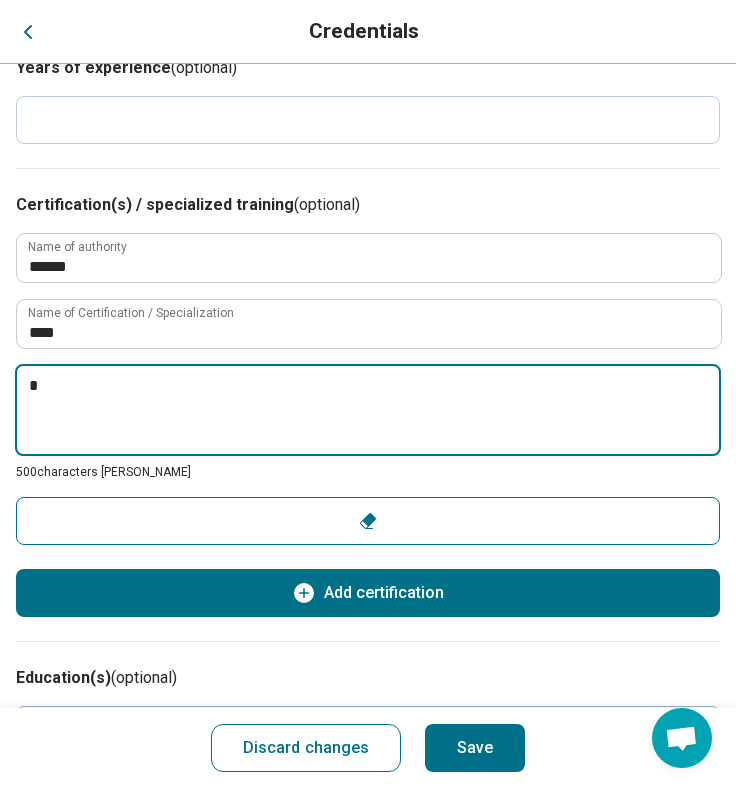 type on "*" 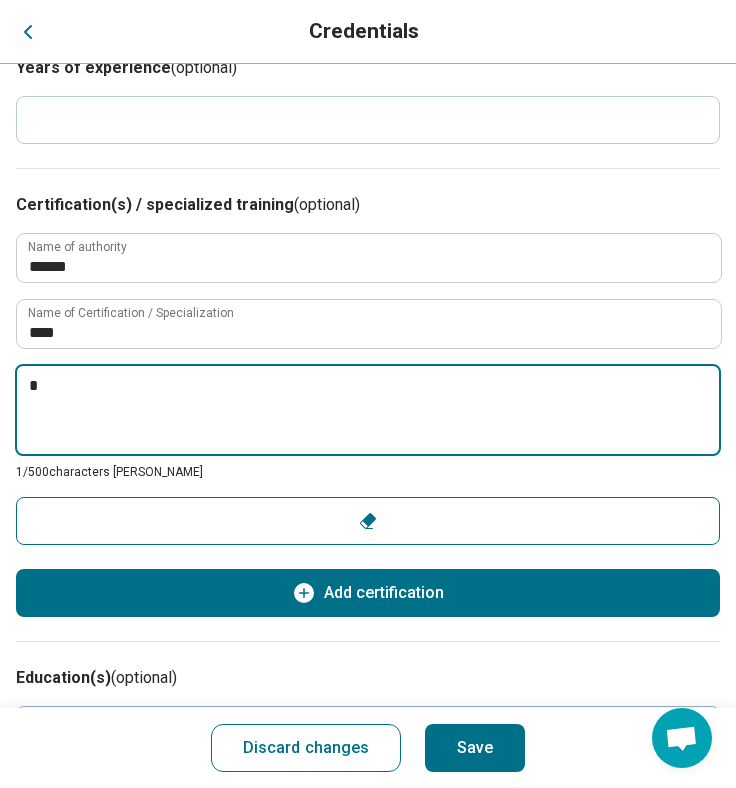 type on "*" 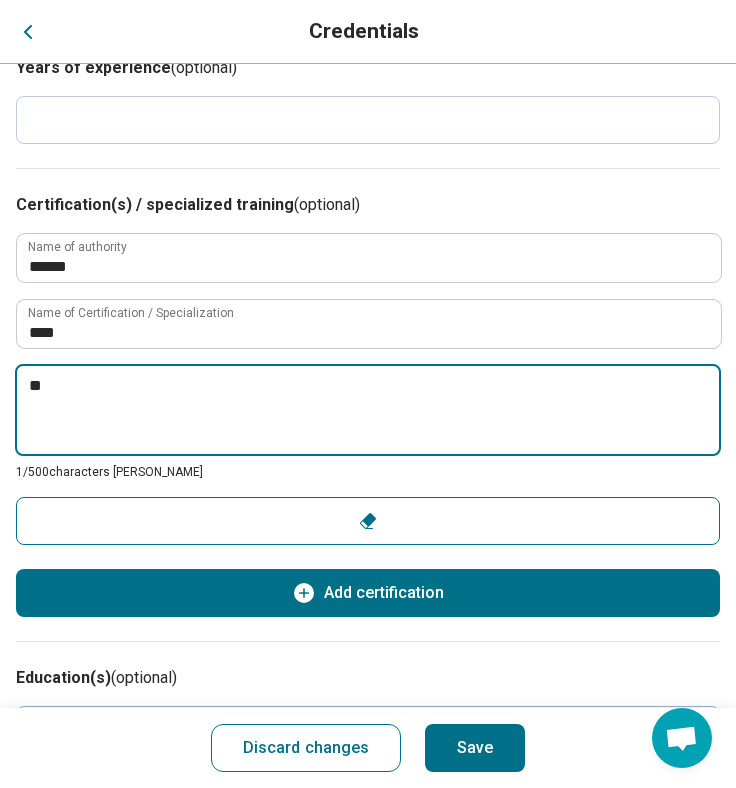 type on "*" 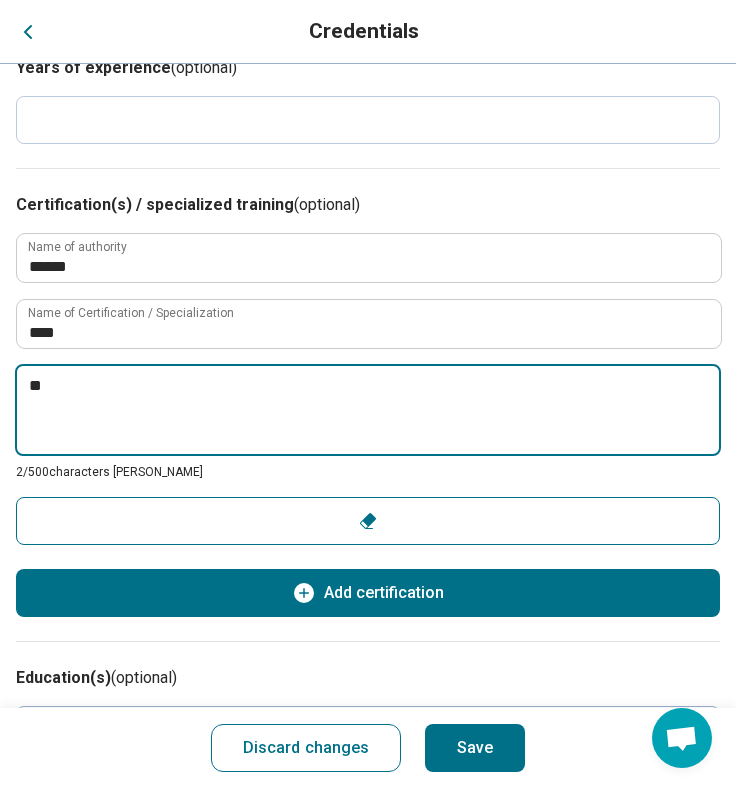 type on "***" 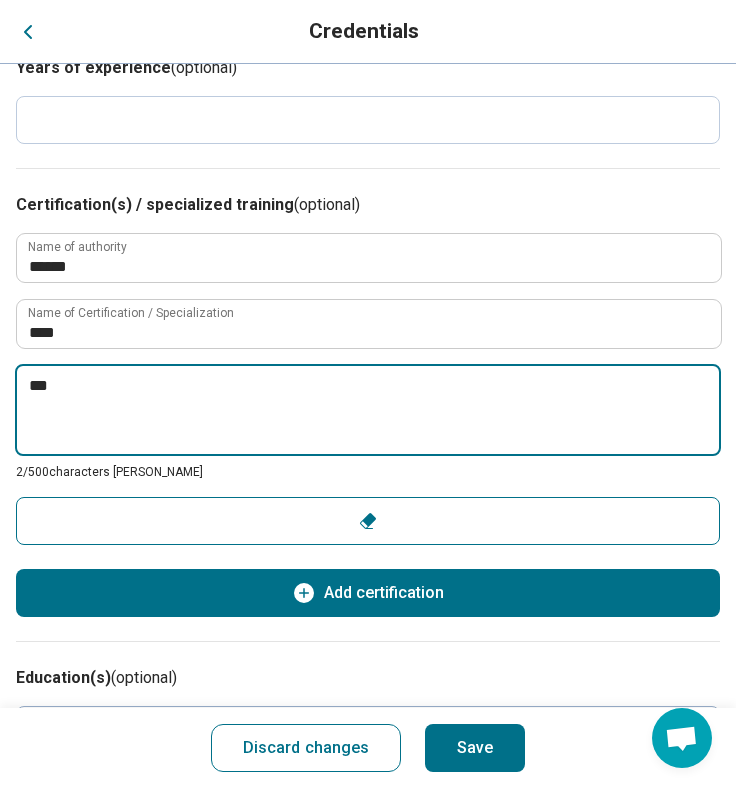 type on "*" 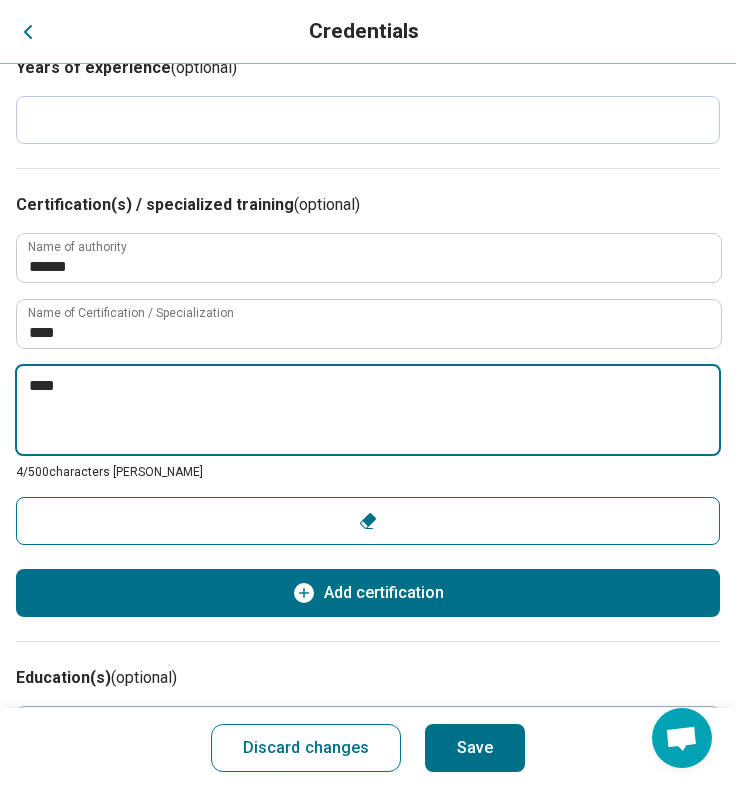 type on "*" 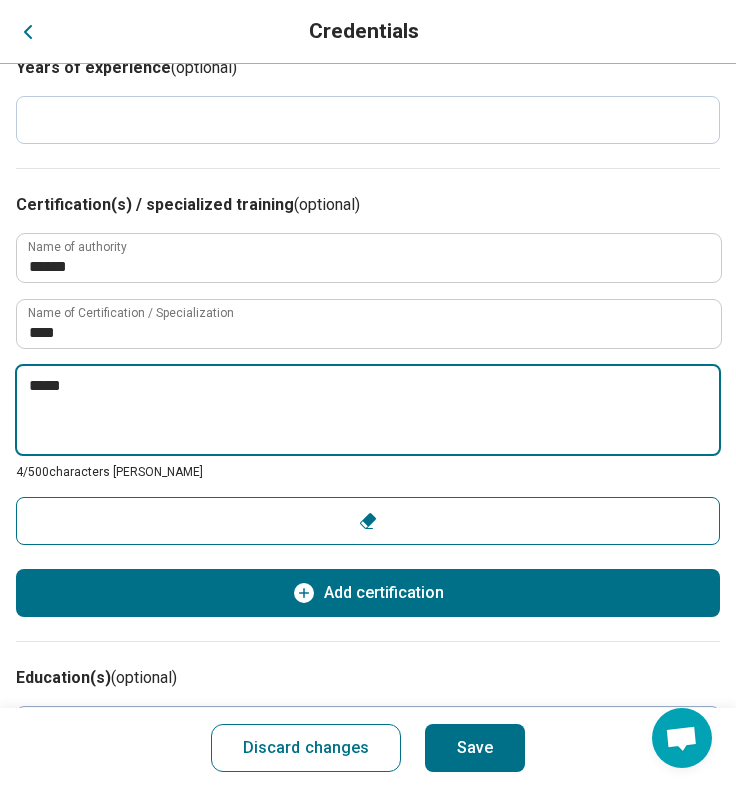 type on "*" 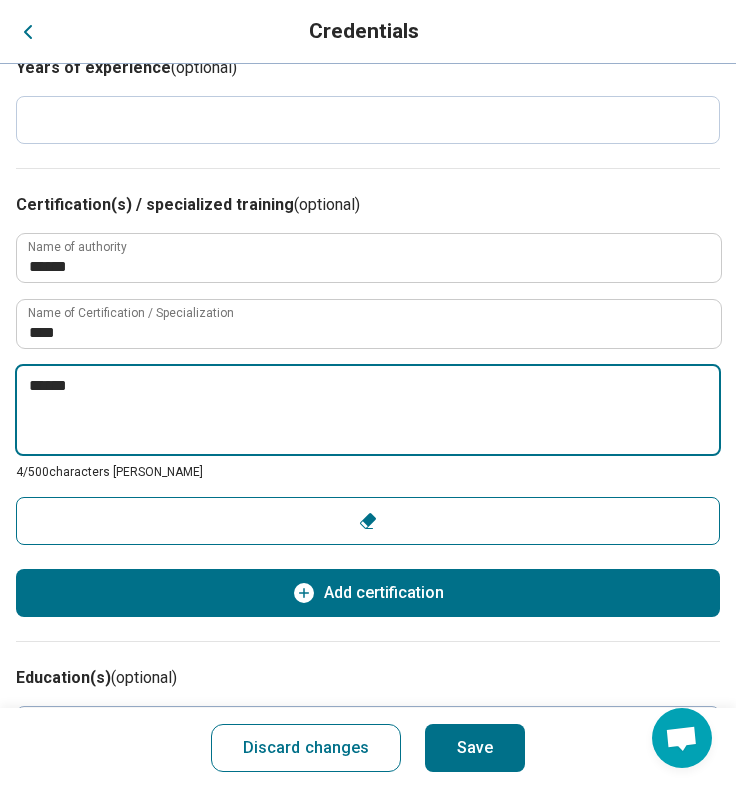 type on "*" 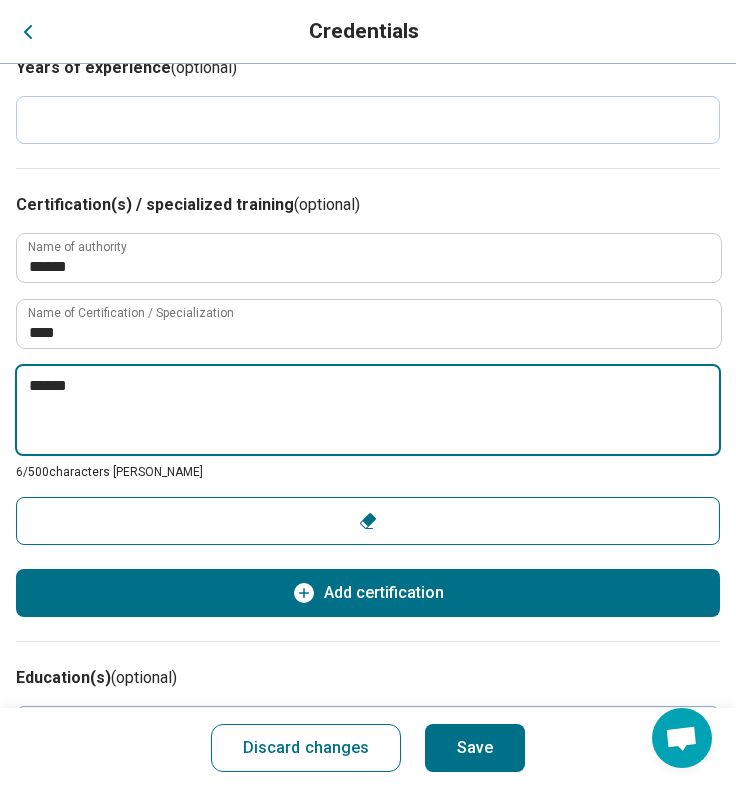 type on "******" 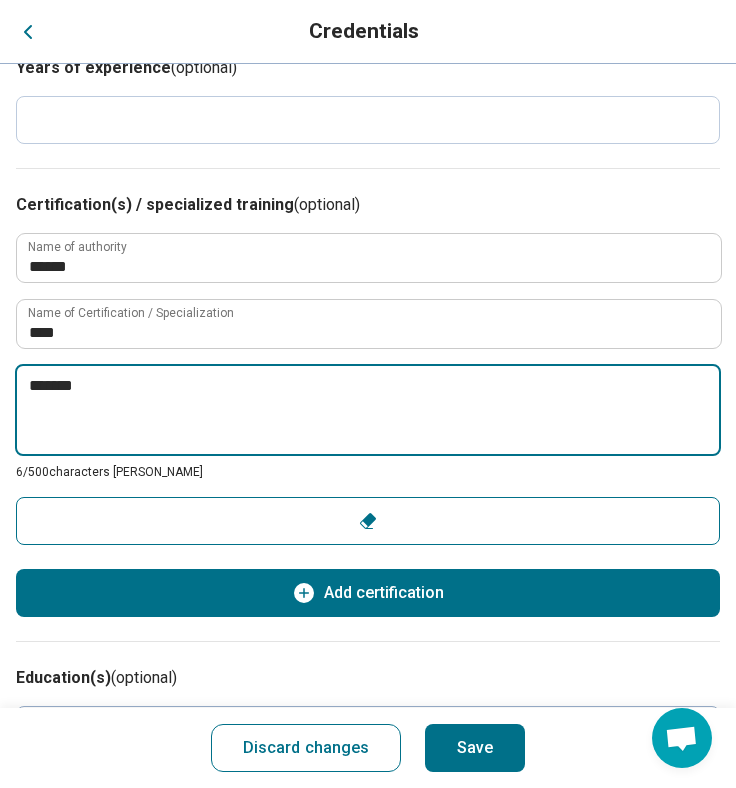 type on "*" 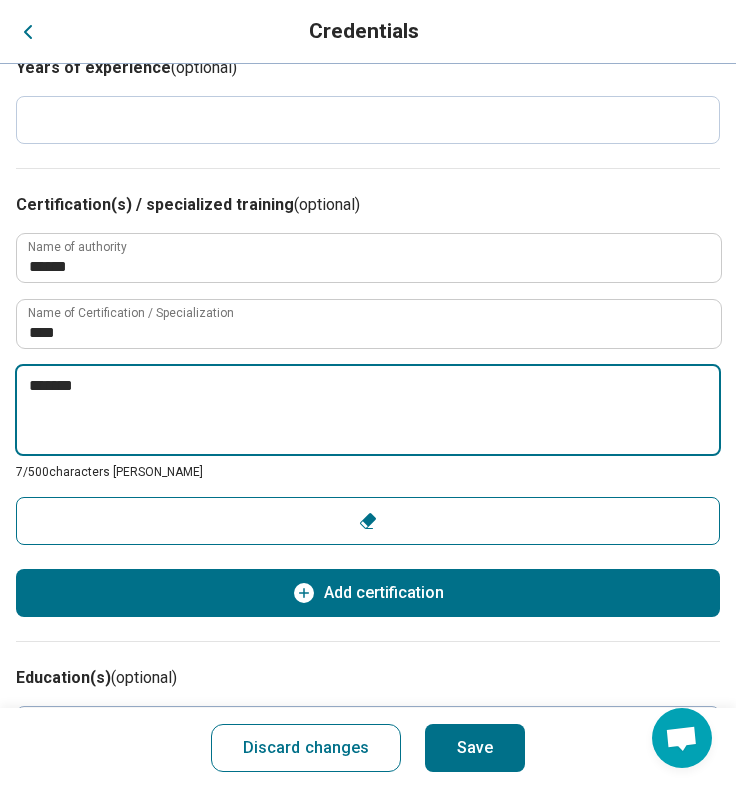 type on "********" 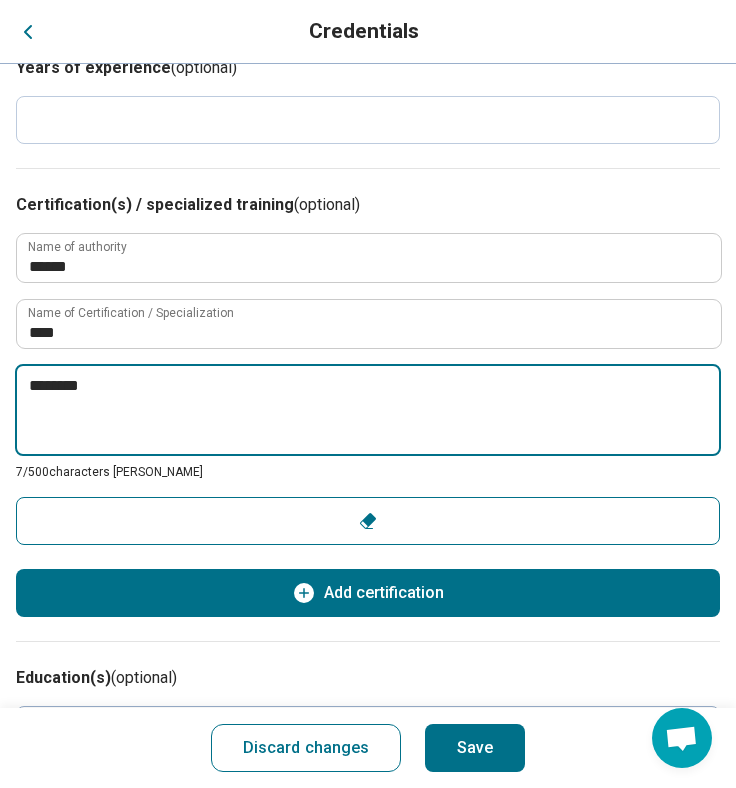 type on "*" 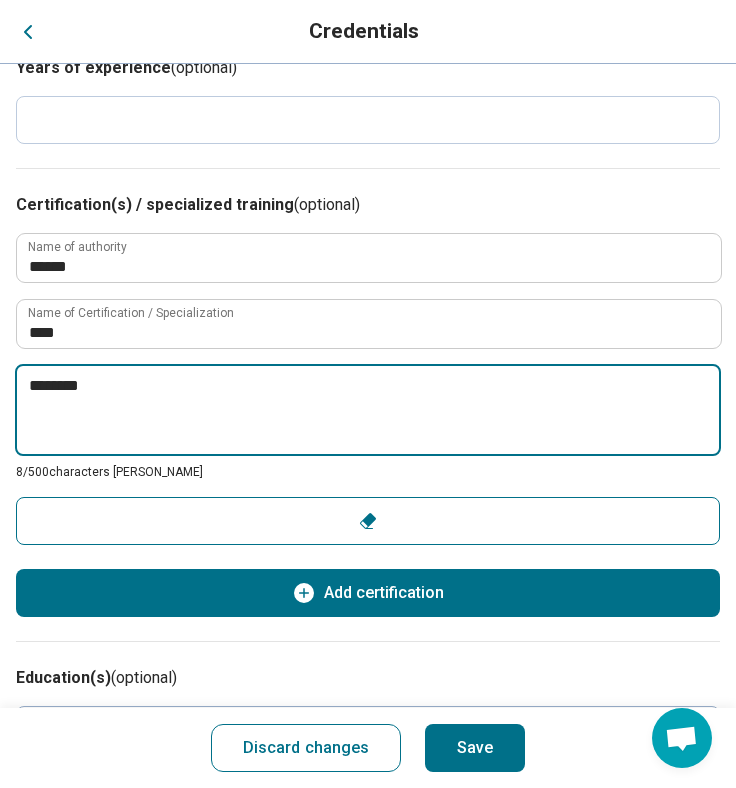 type on "*********" 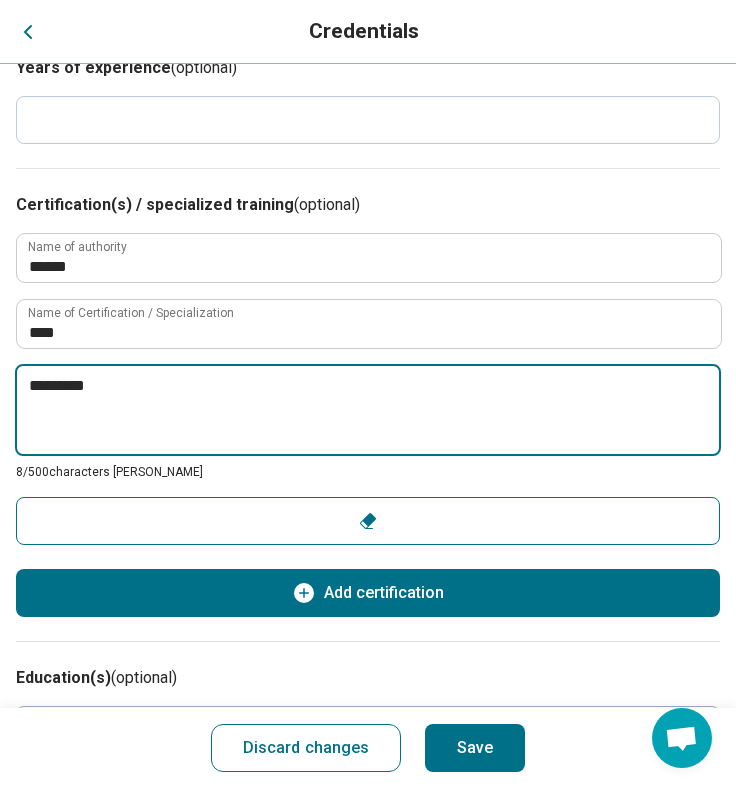 type on "*" 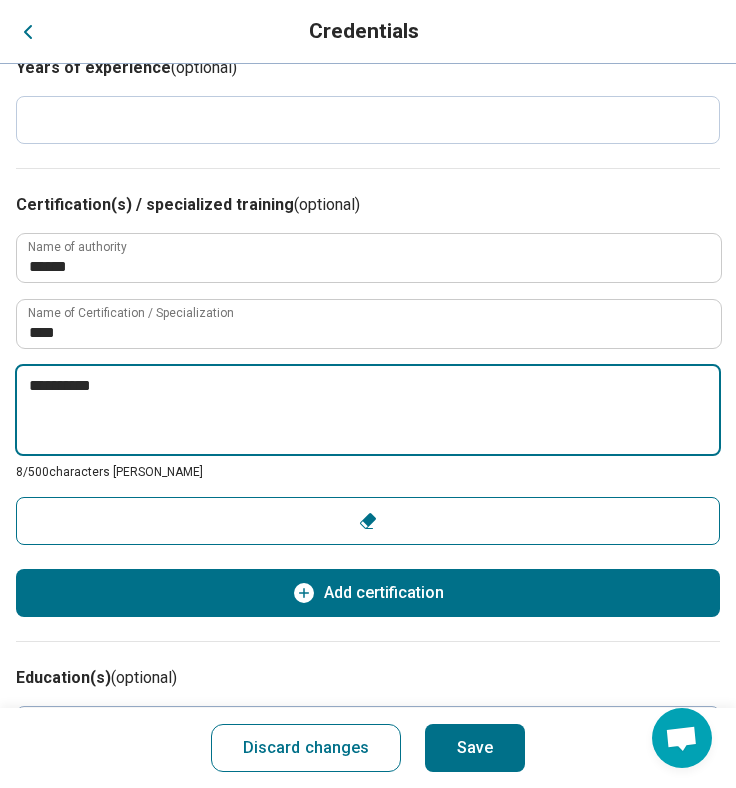 type on "*" 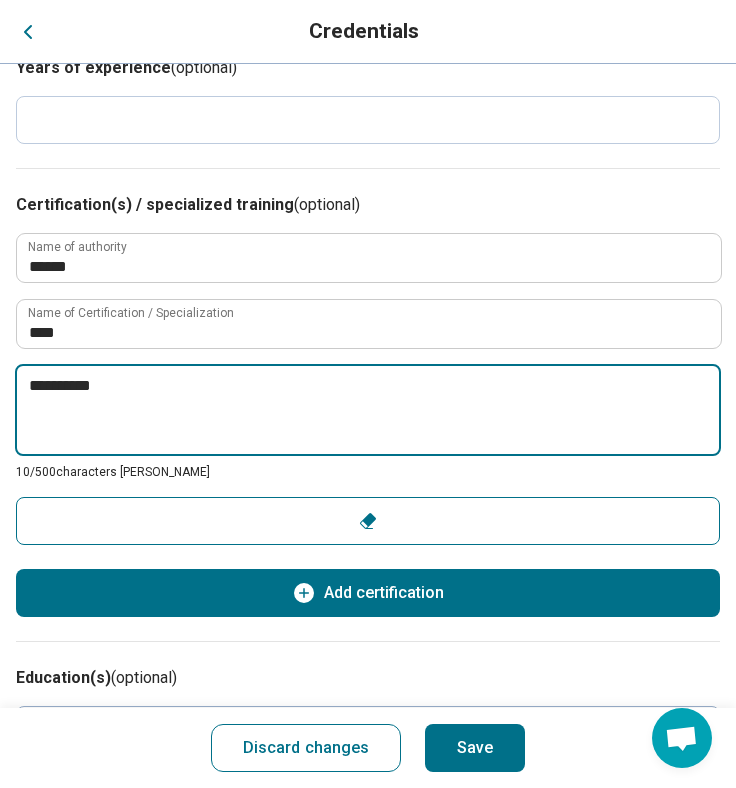 type on "**********" 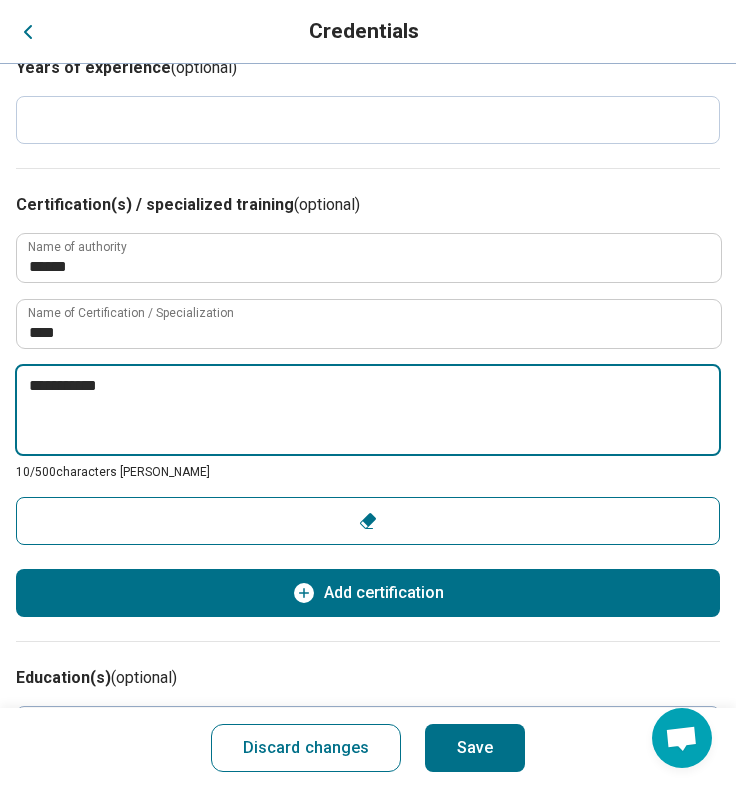 type on "*" 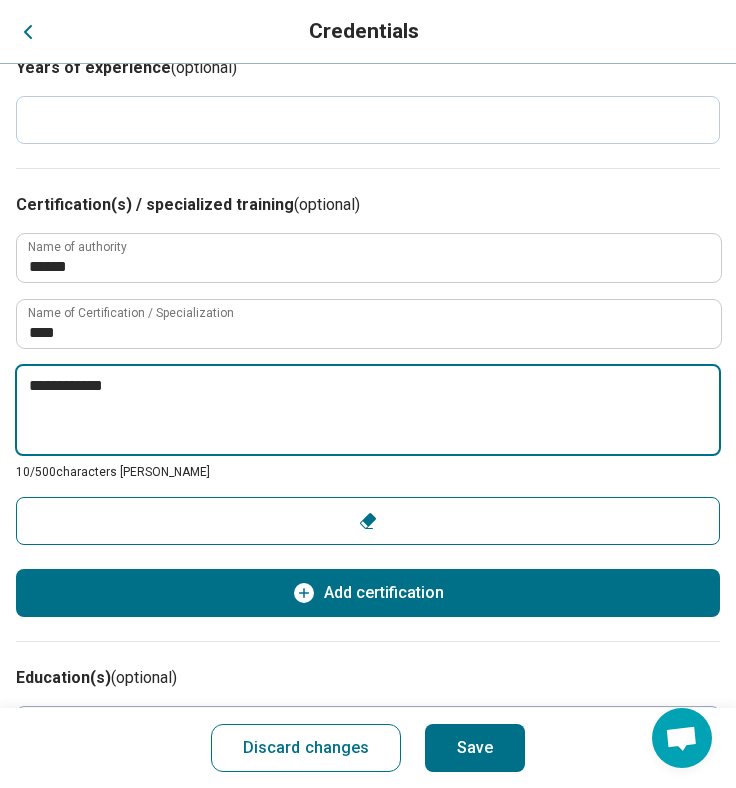 type on "*" 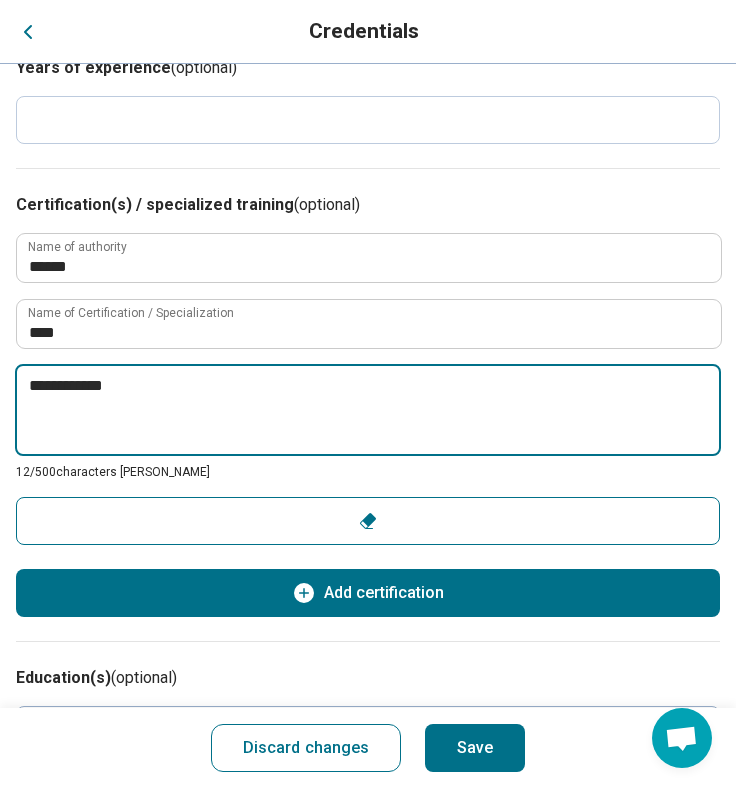 type on "**********" 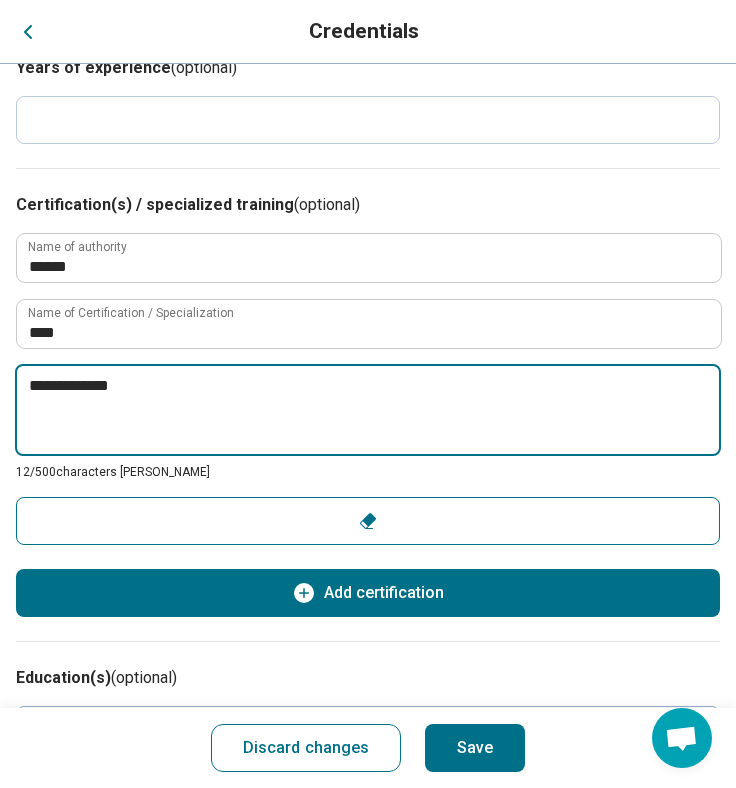type on "*" 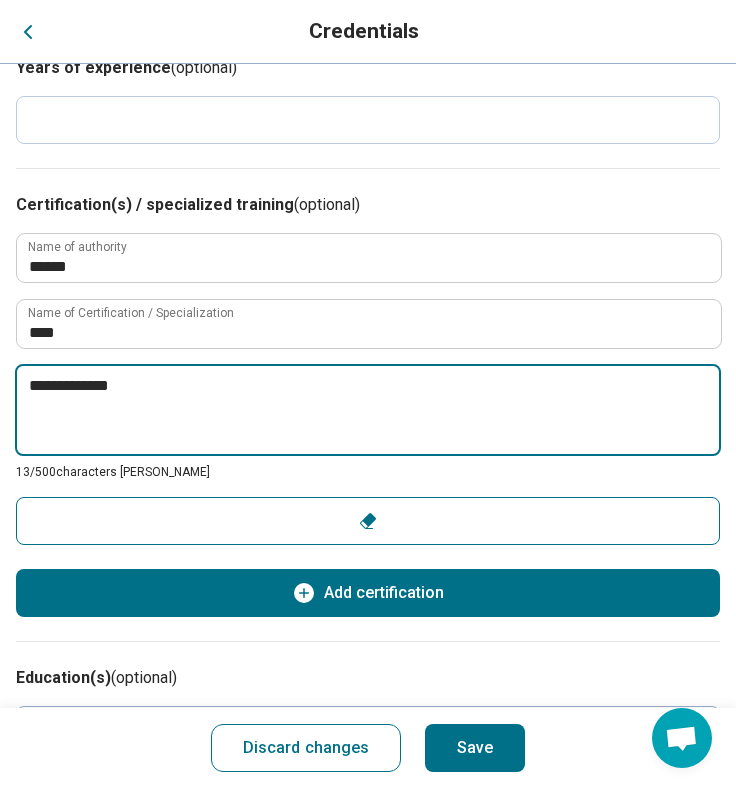 type on "**********" 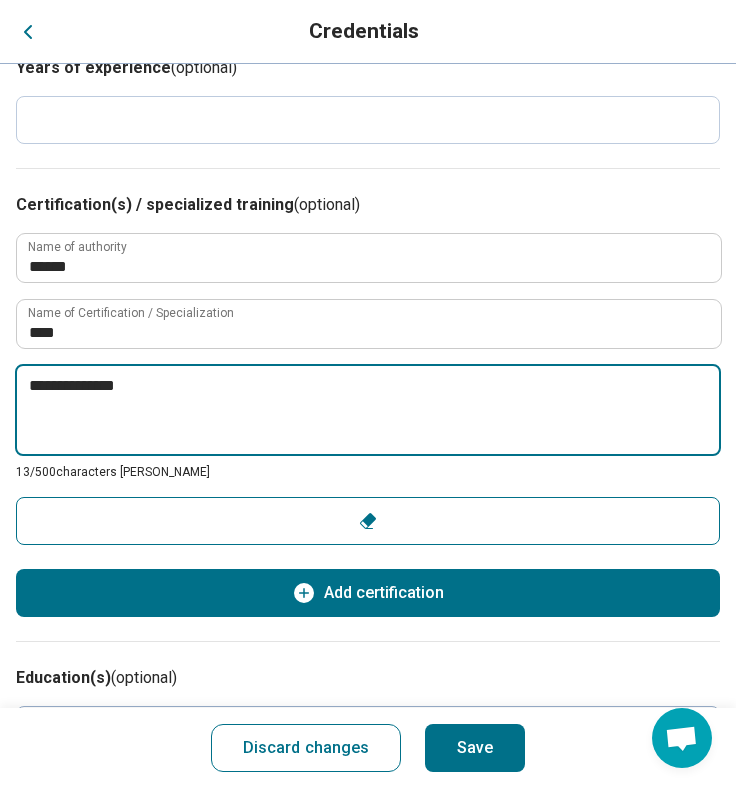 type on "*" 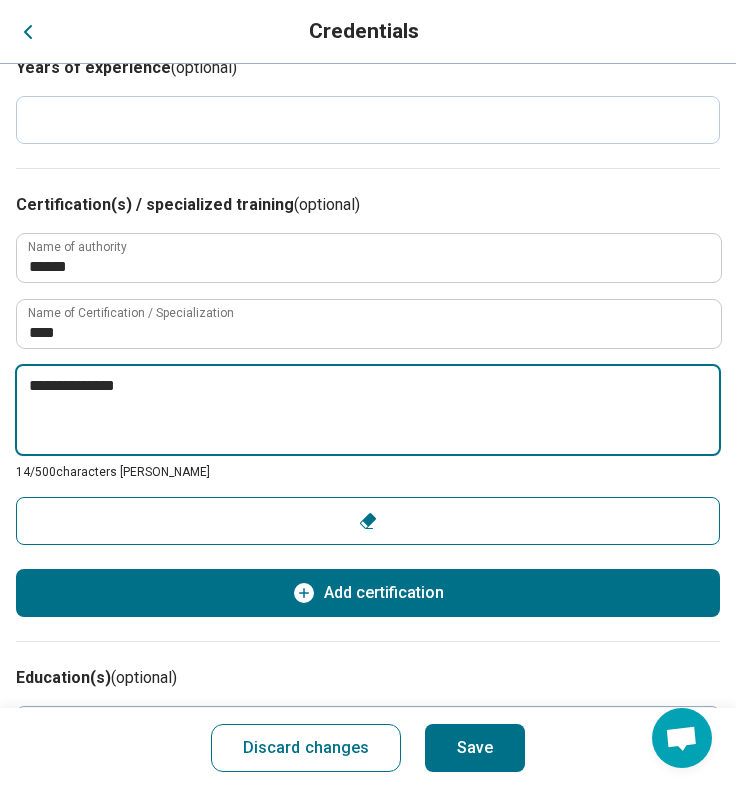 type on "**********" 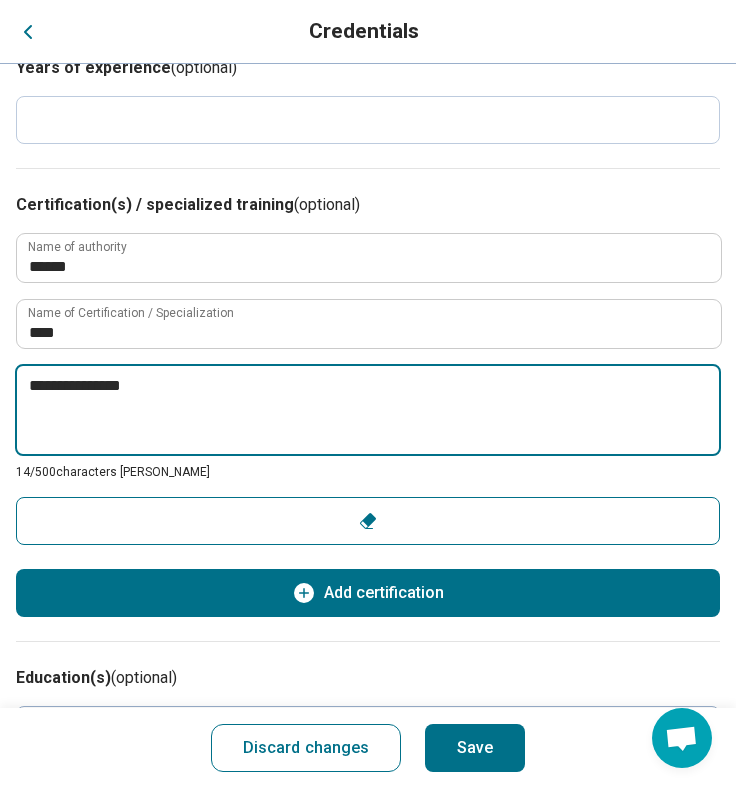 type on "*" 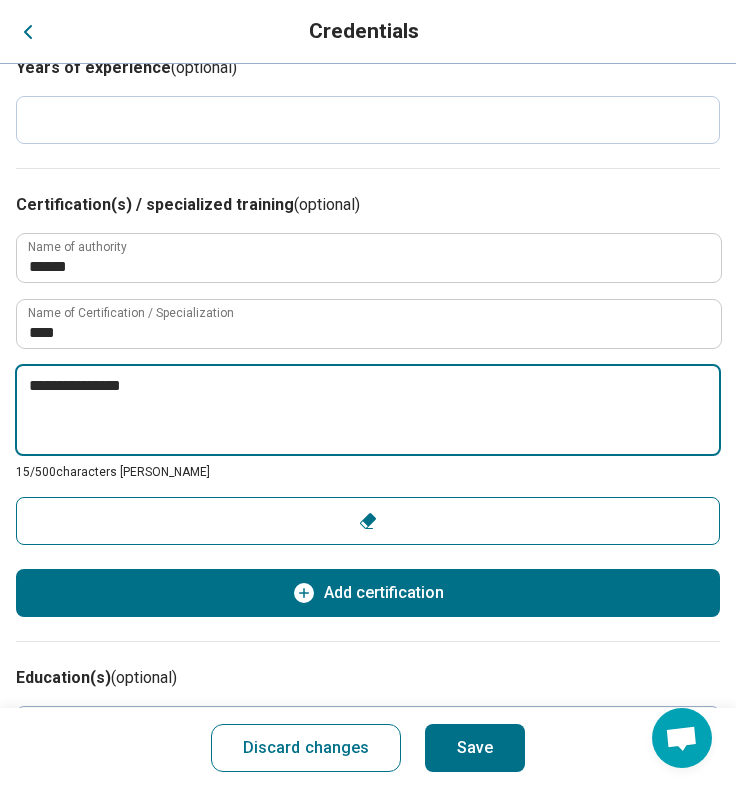 type on "**********" 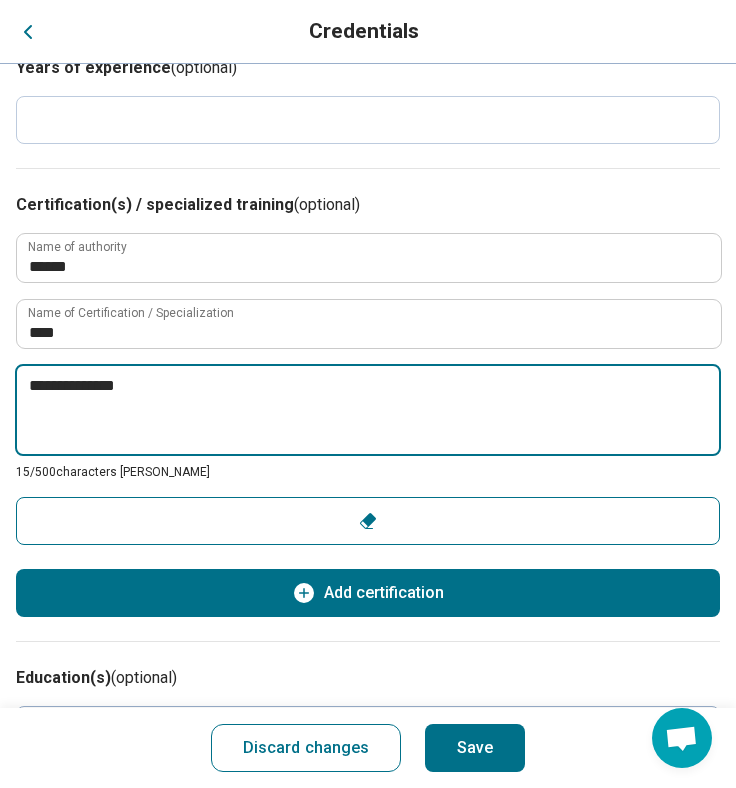 type on "*" 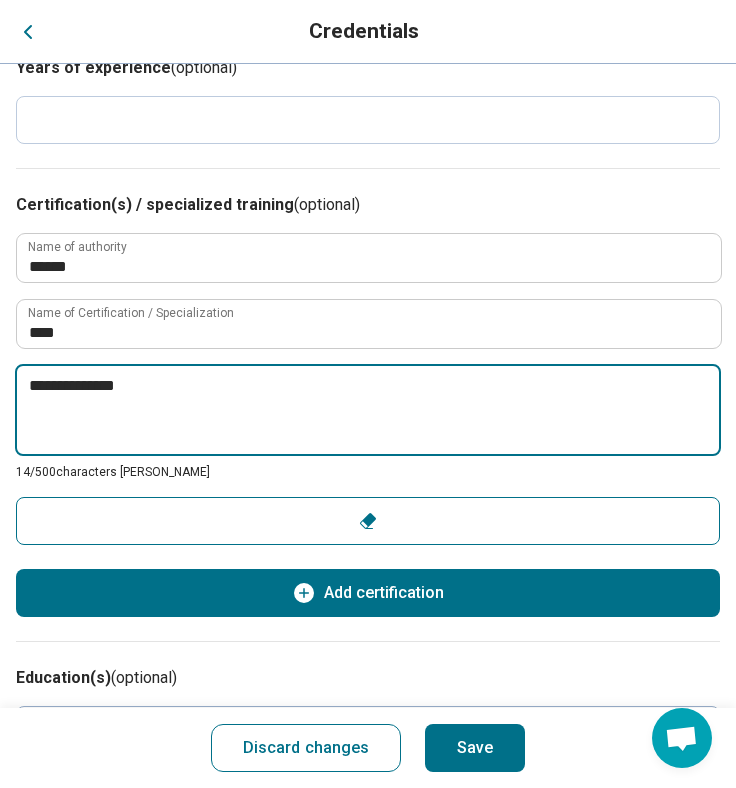 type on "**********" 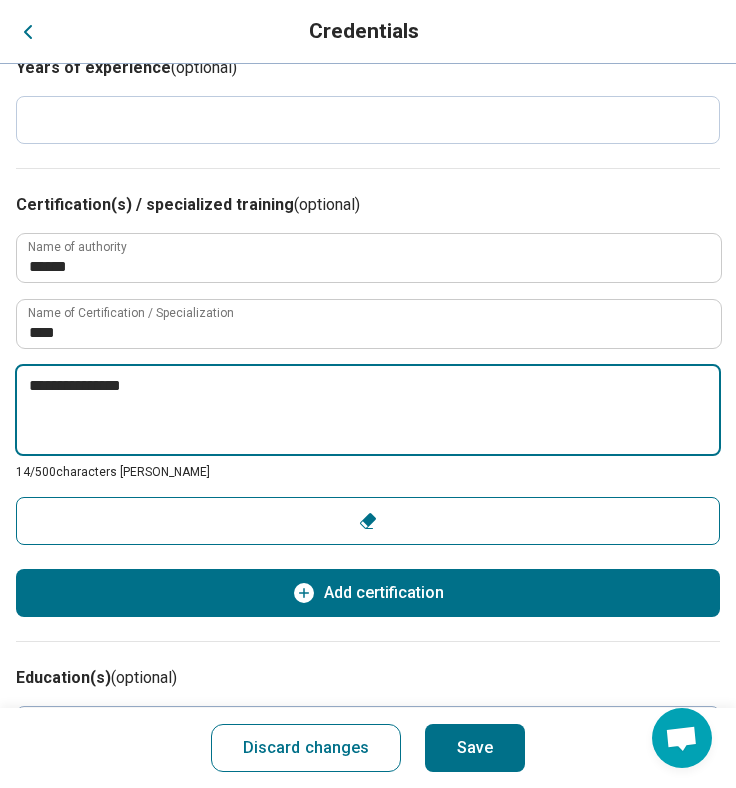 type on "*" 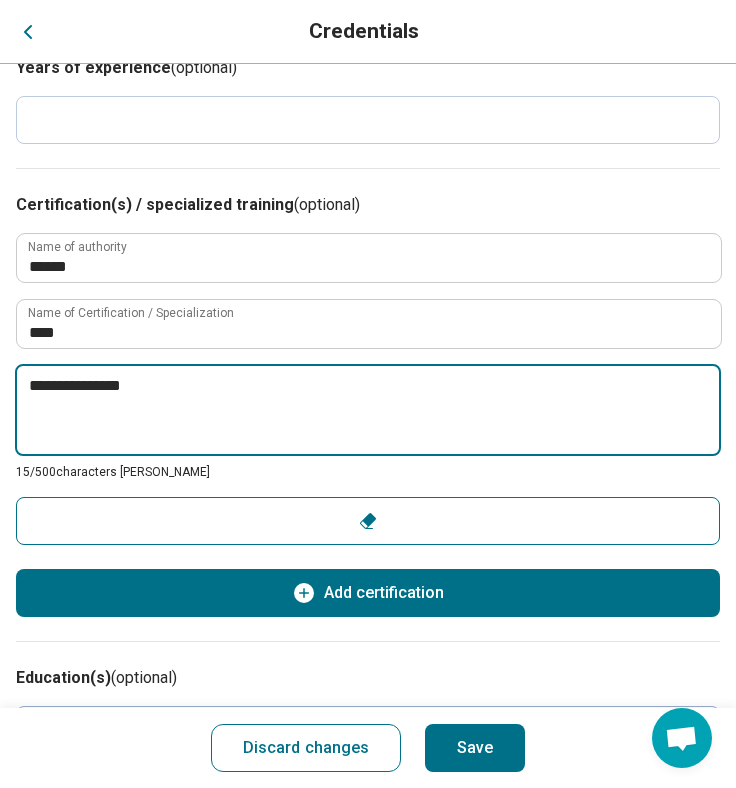 type on "**********" 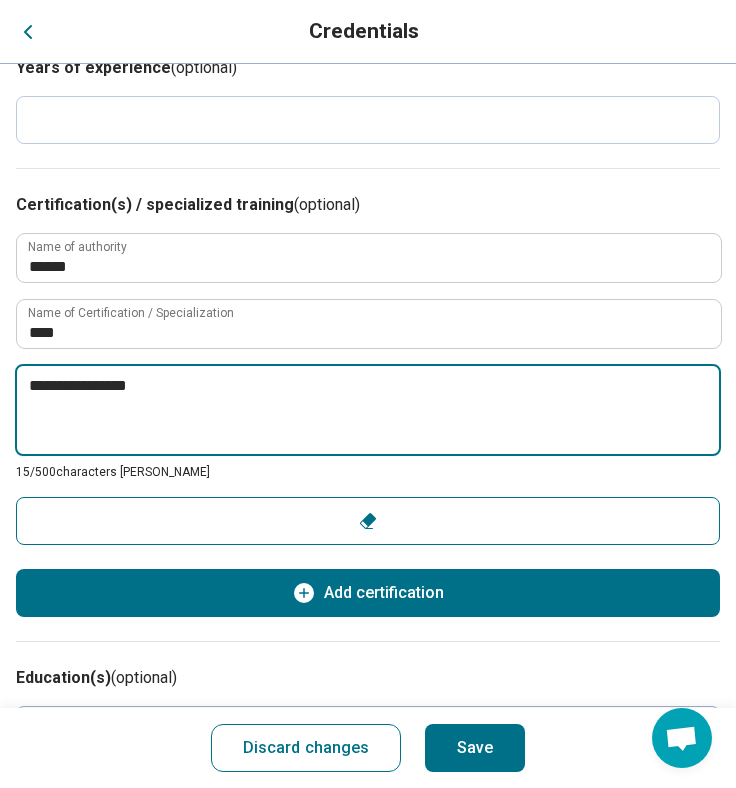 type on "*" 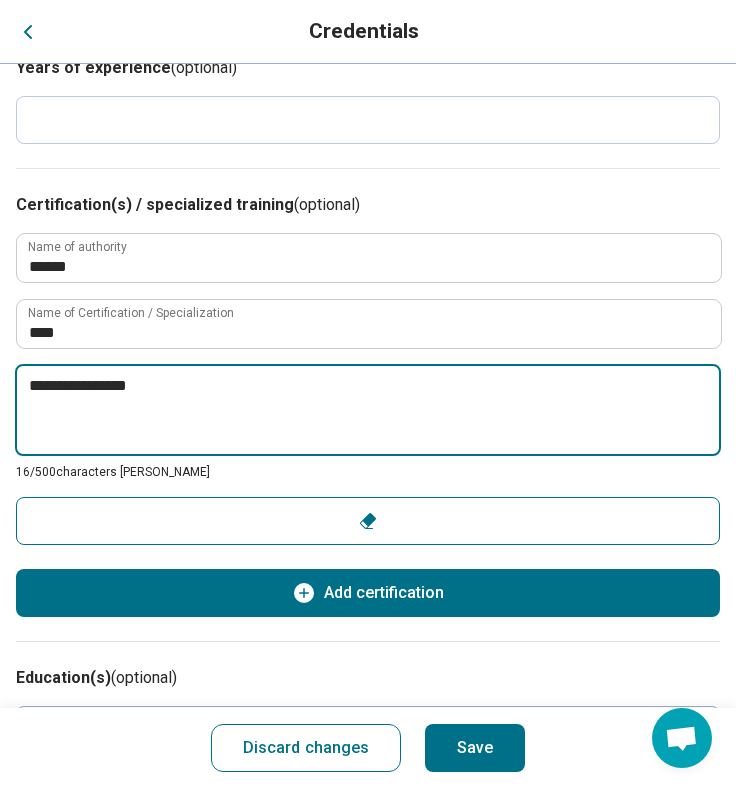 type on "**********" 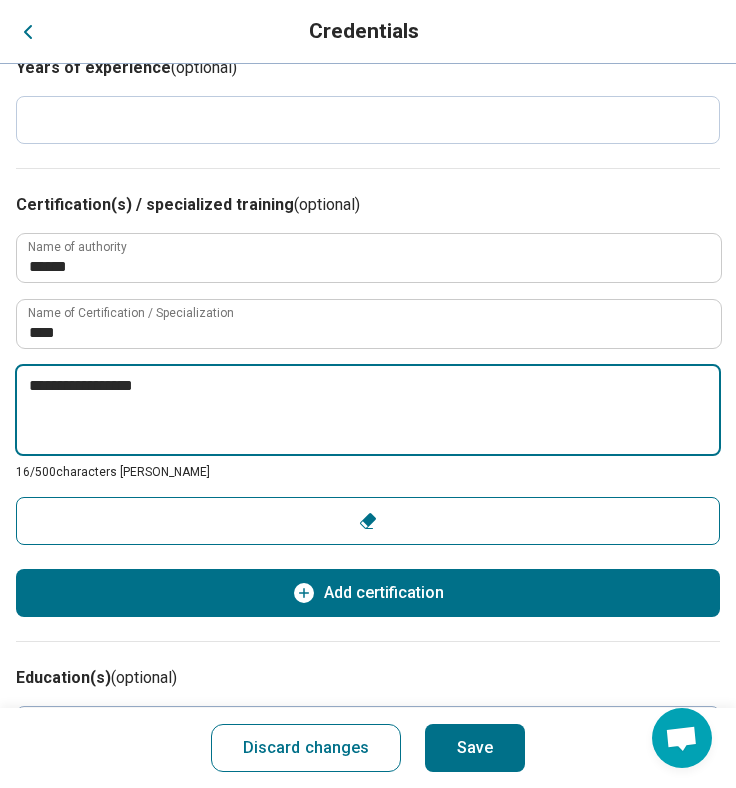 type on "*" 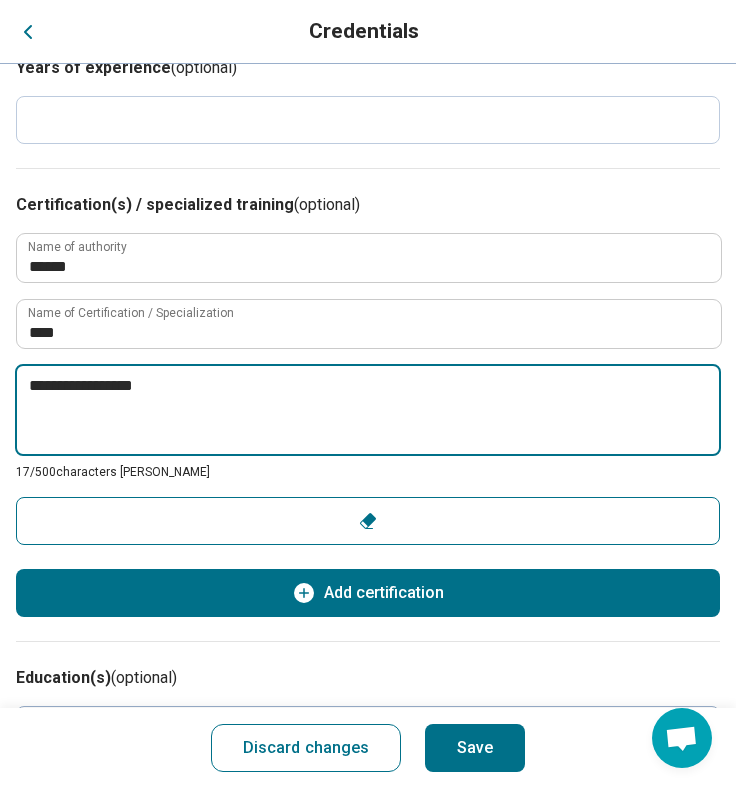 type on "**********" 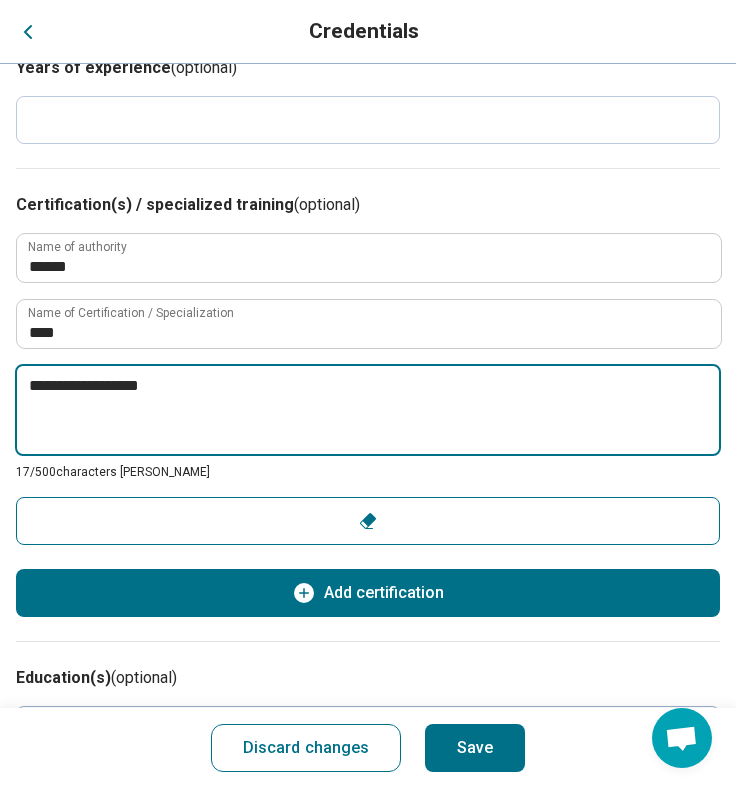 type on "*" 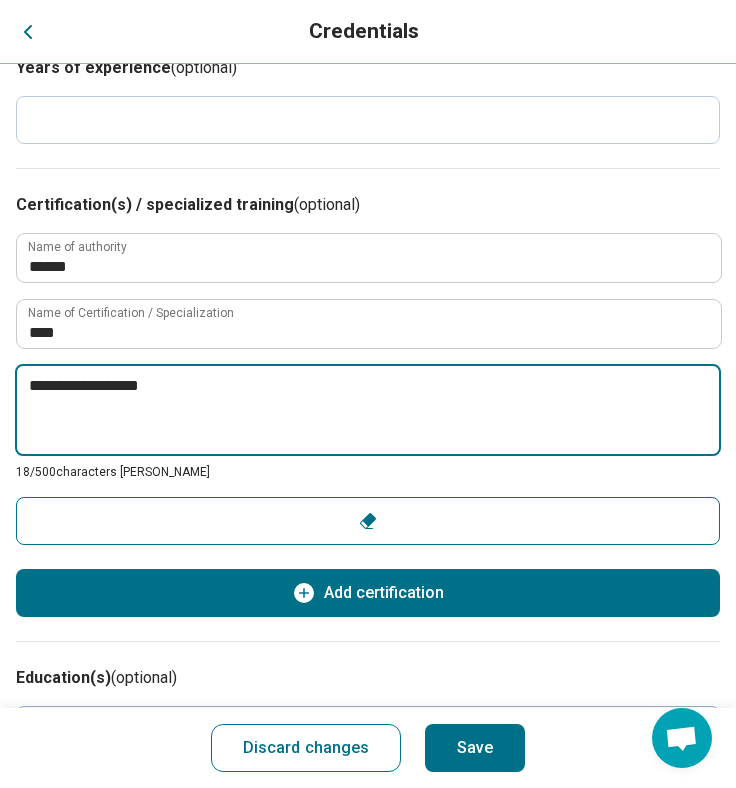 type on "**********" 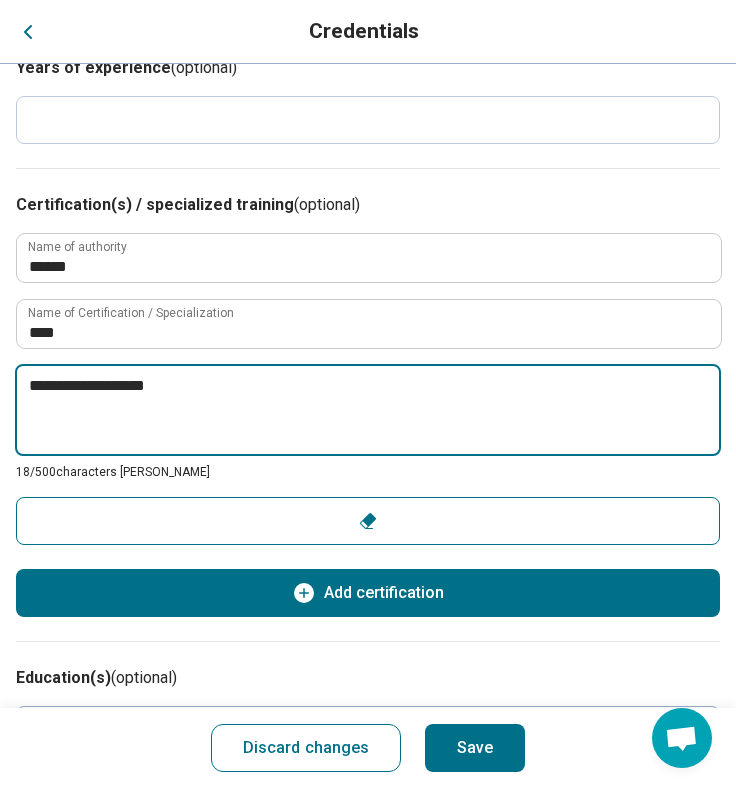 type on "*" 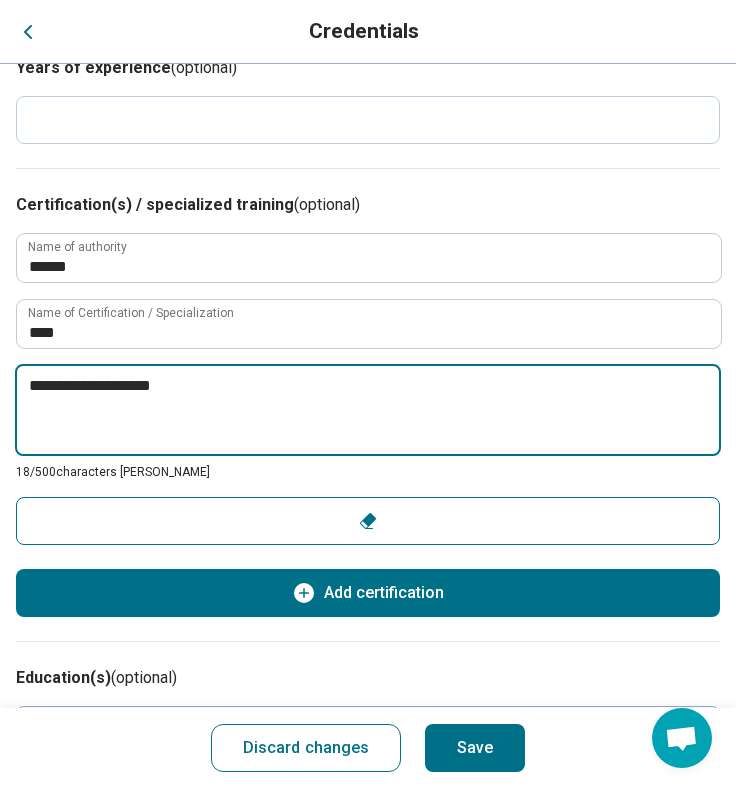 type on "*" 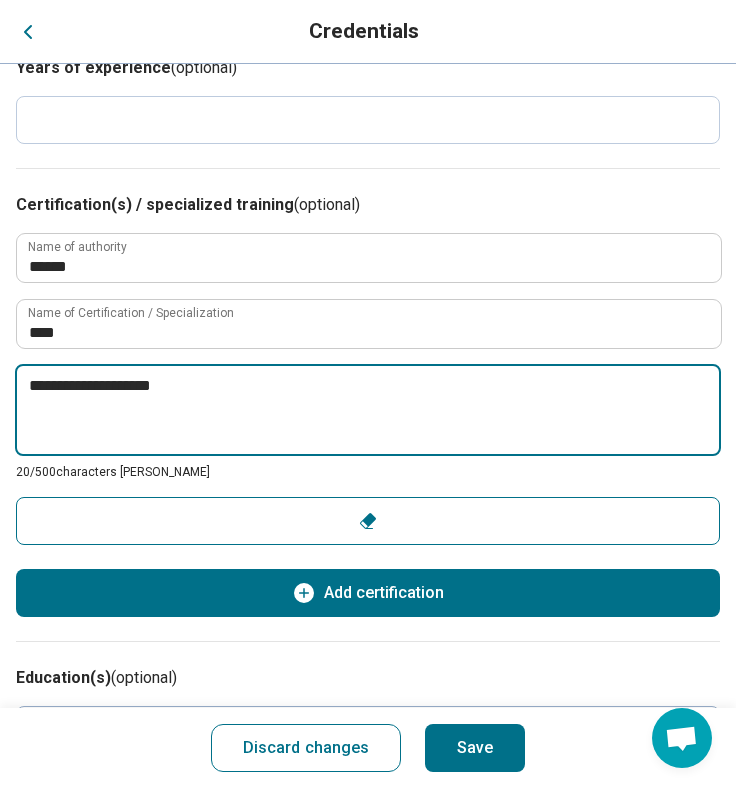 type on "**********" 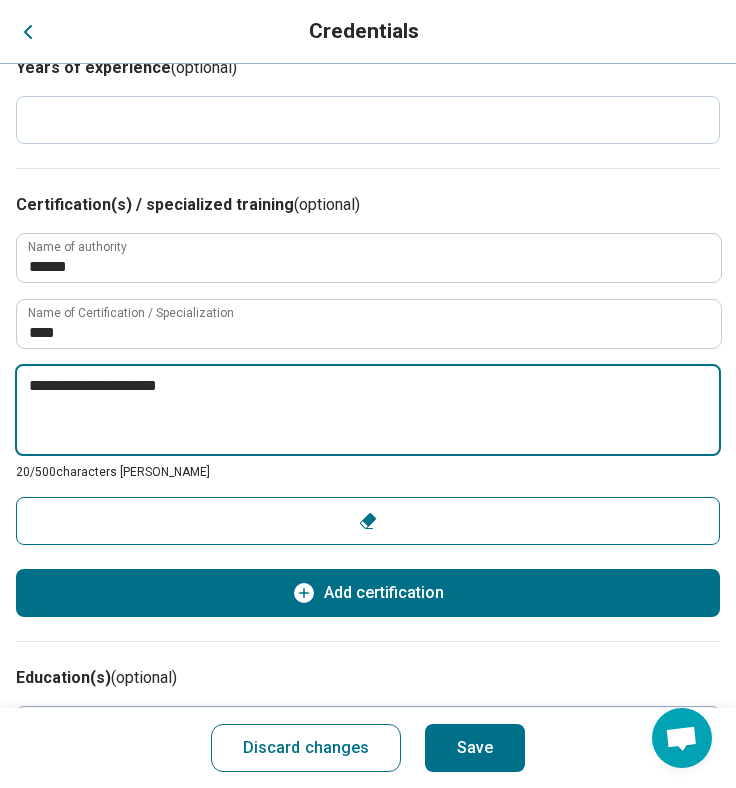 type on "*" 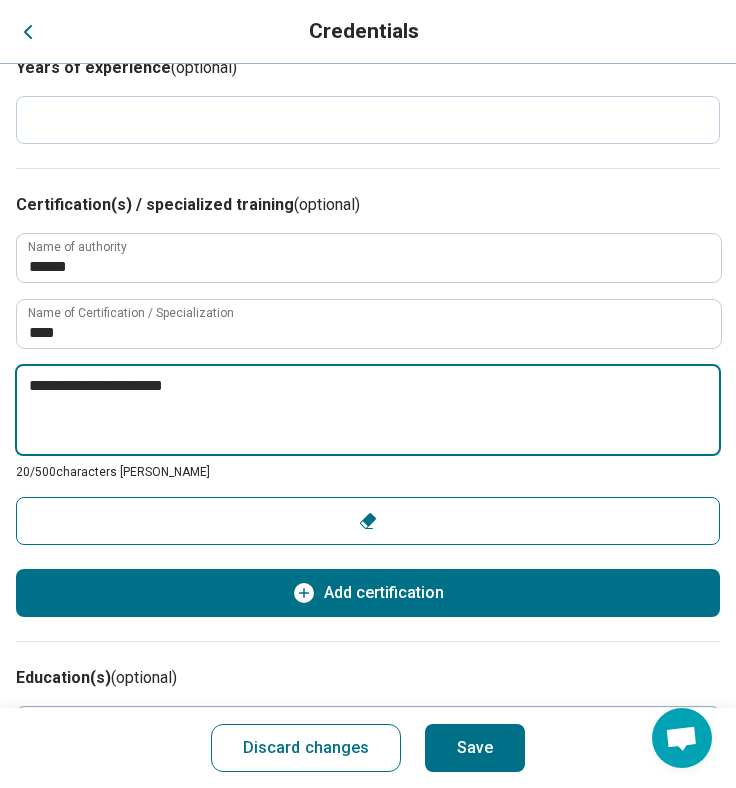 type on "*" 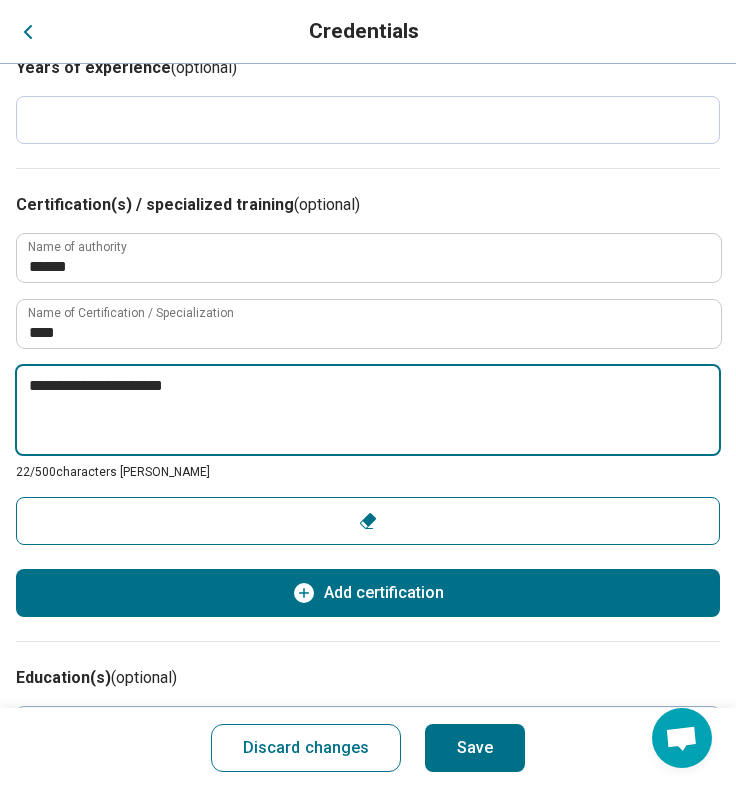 type on "**********" 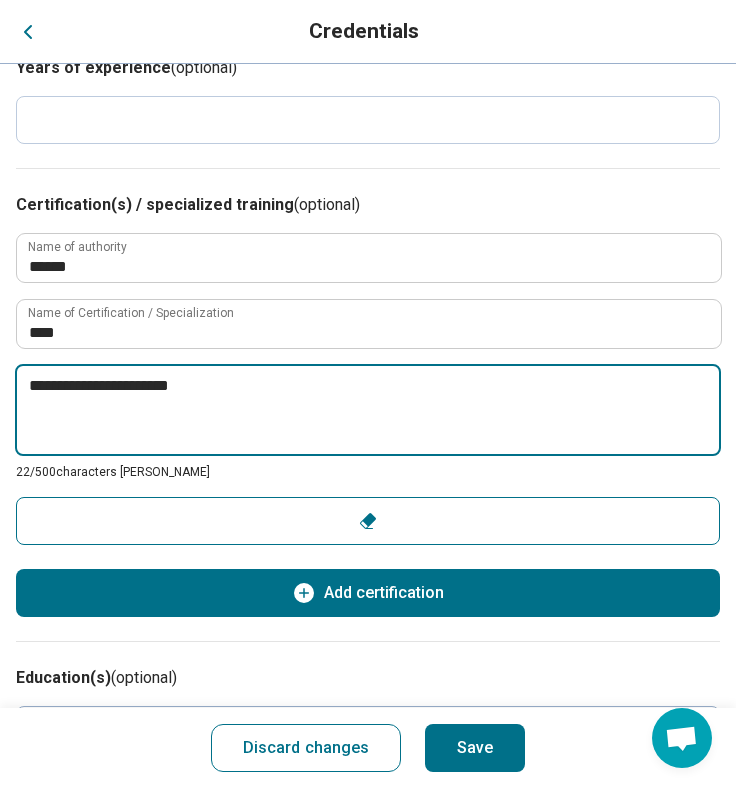 type on "*" 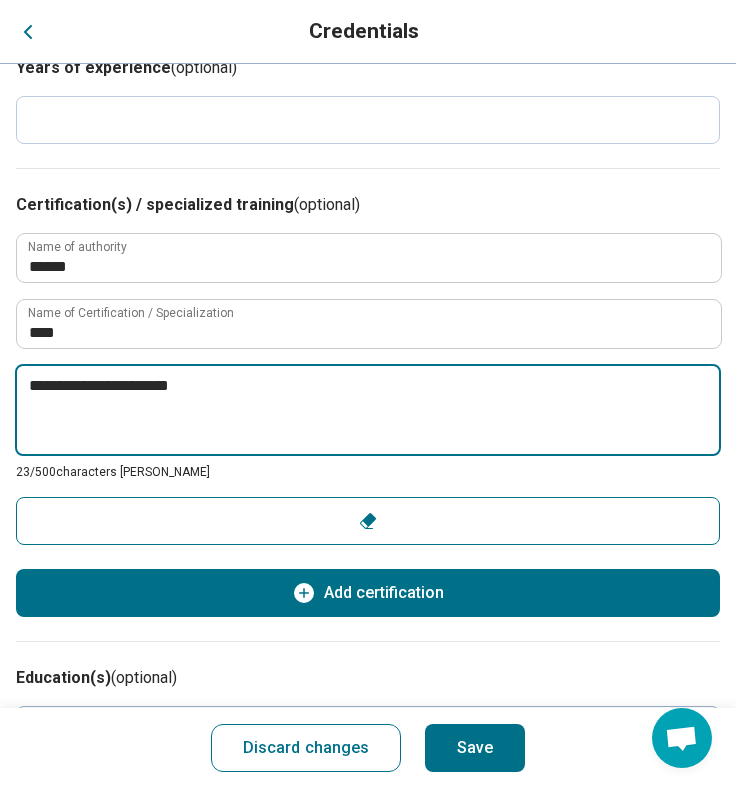 type on "**********" 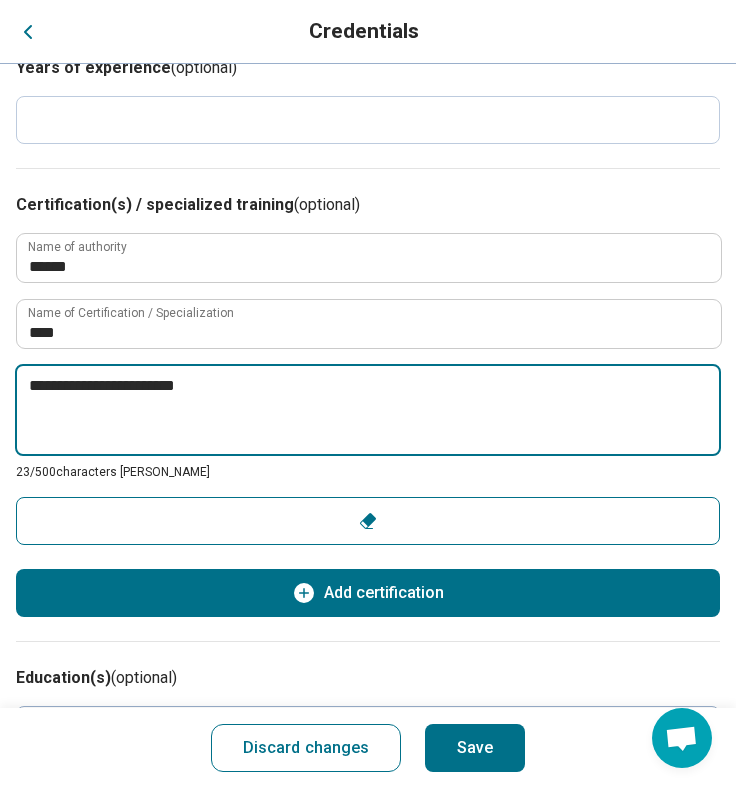 type on "*" 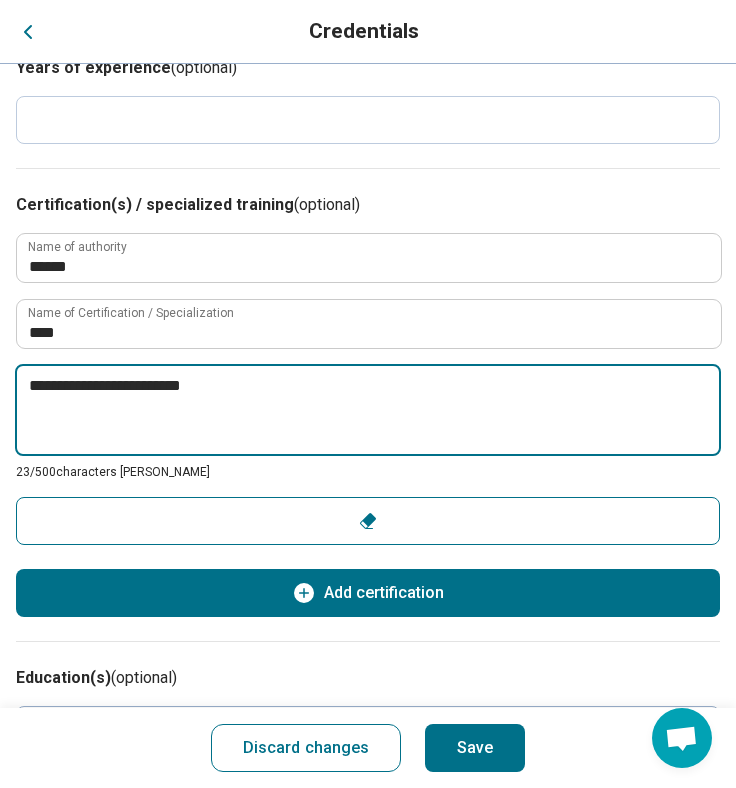type on "*" 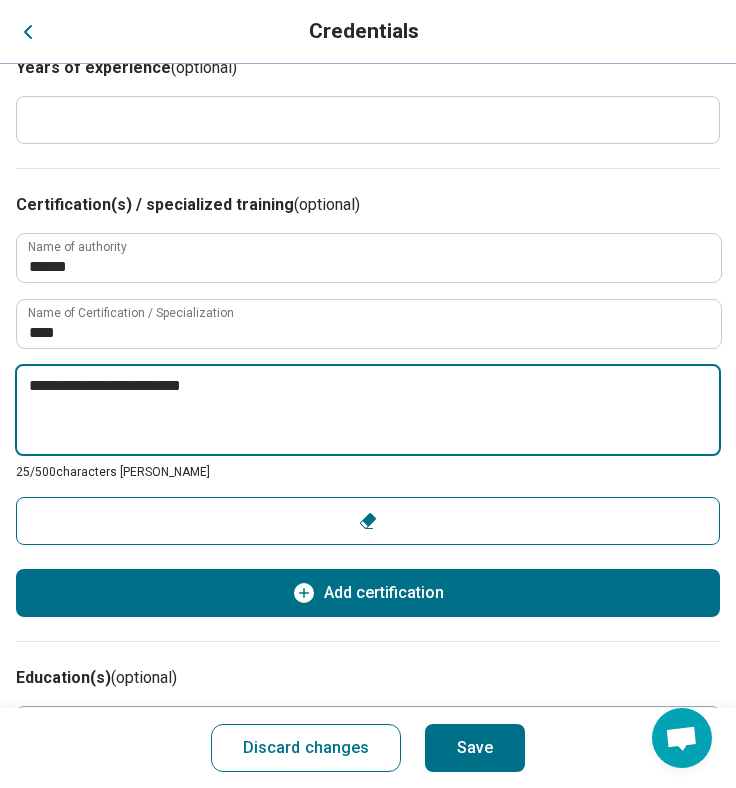type on "**********" 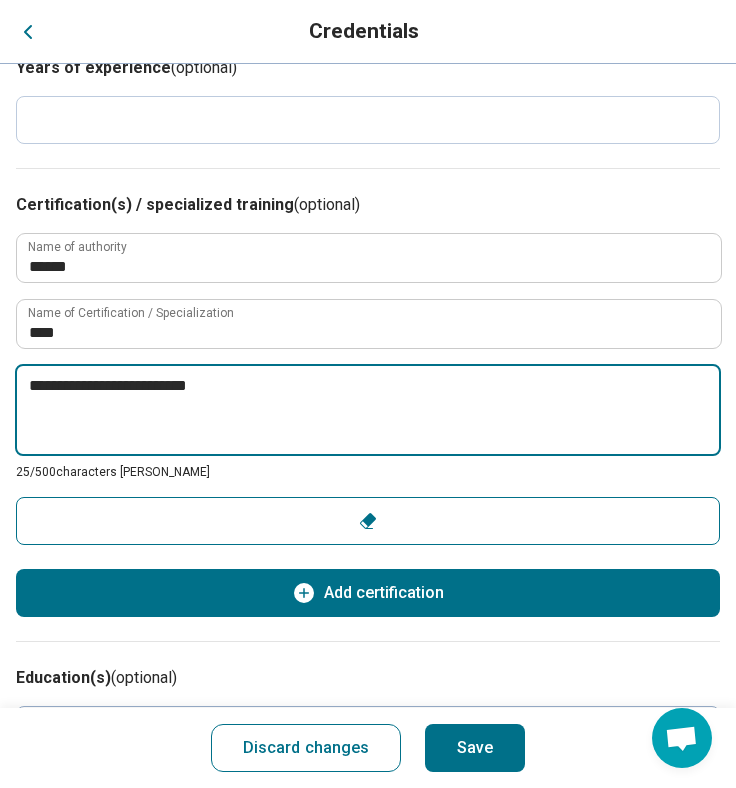 type on "*" 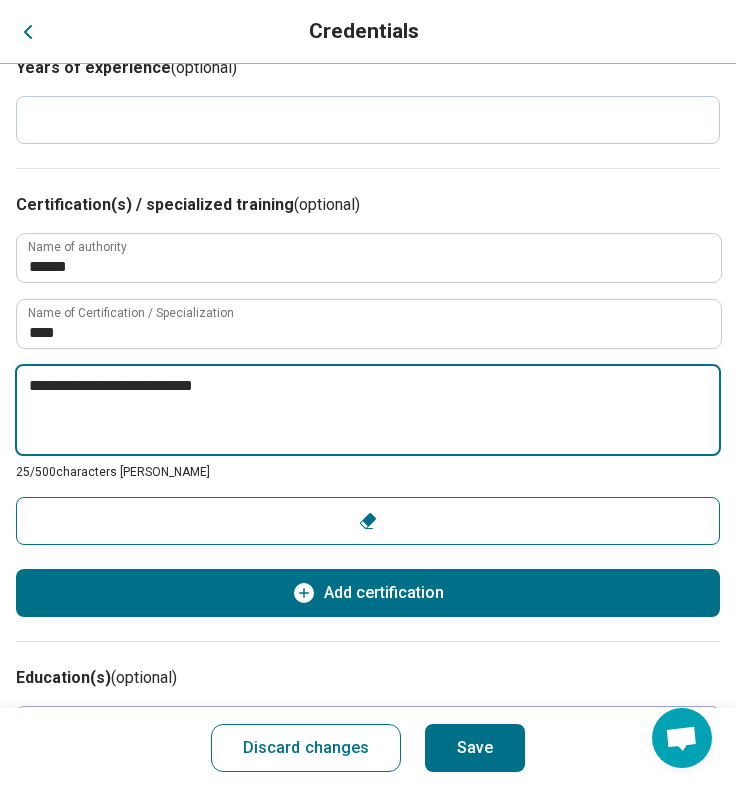 type on "*" 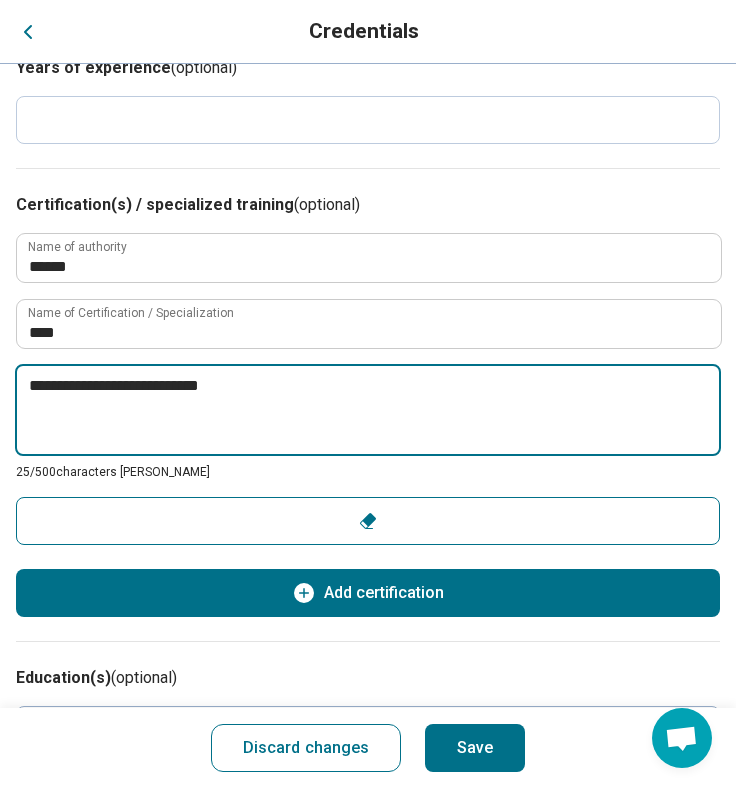 type on "*" 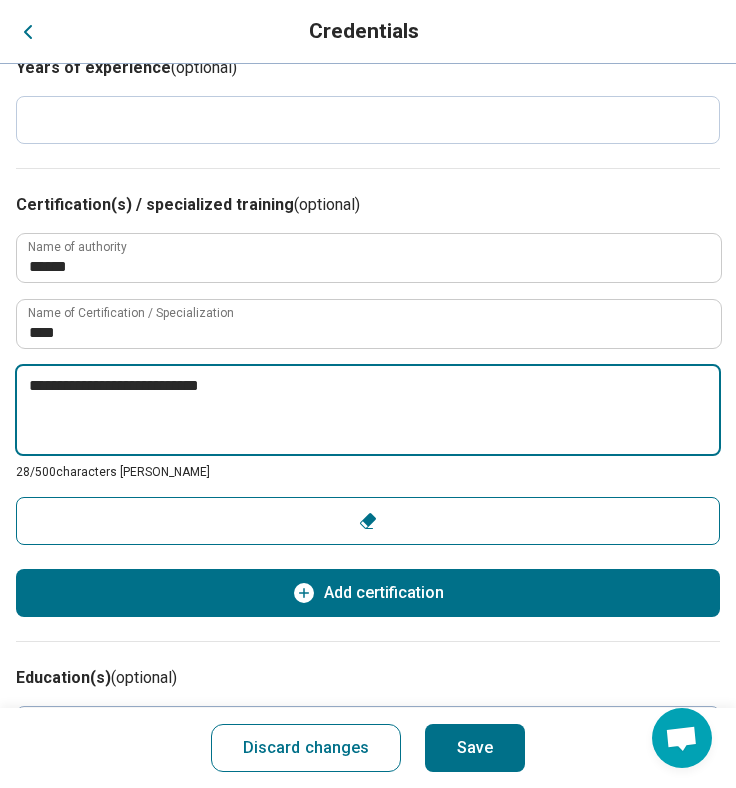 type on "**********" 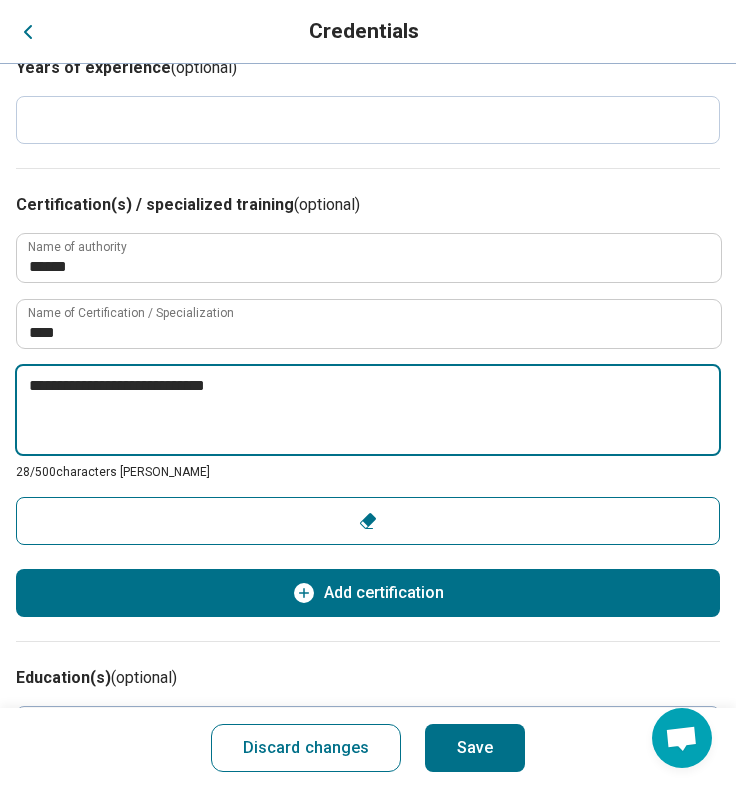 type on "*" 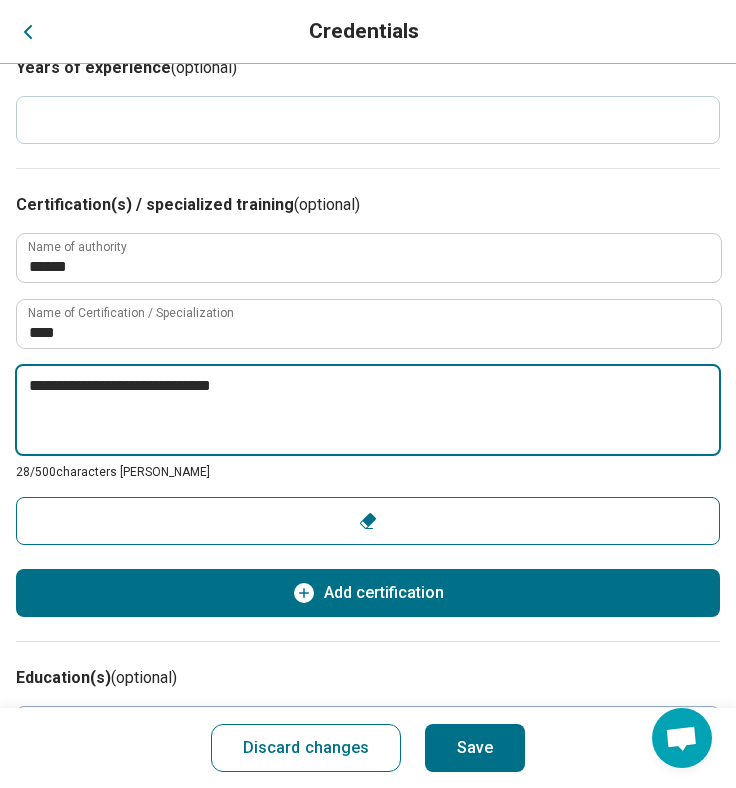 type on "*" 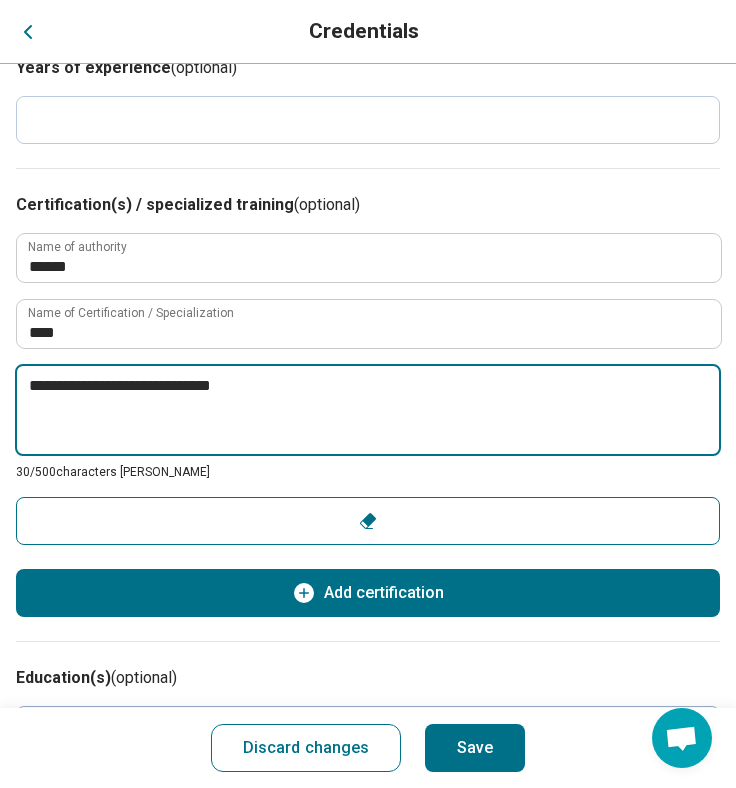 type on "**********" 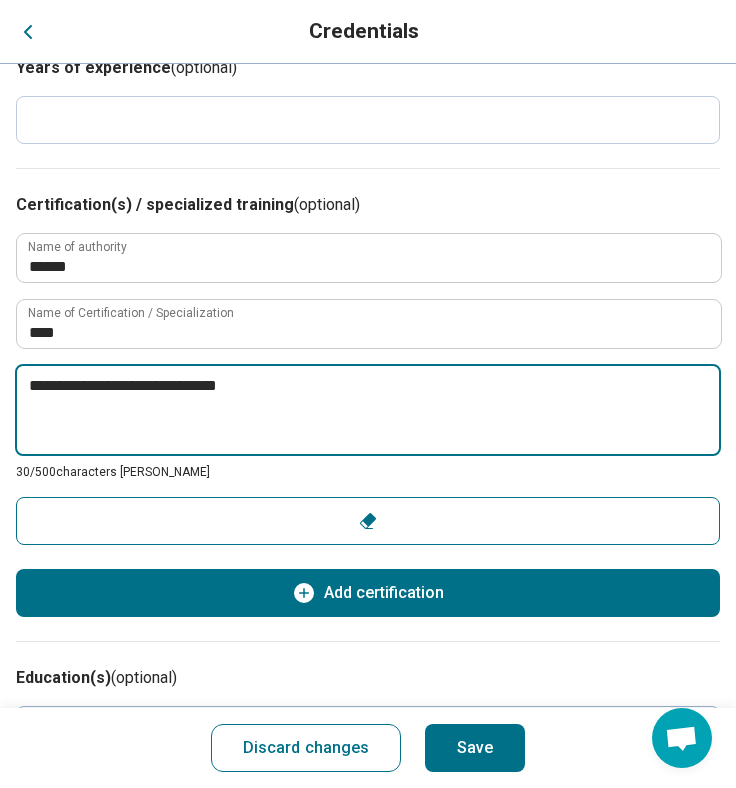 type on "*" 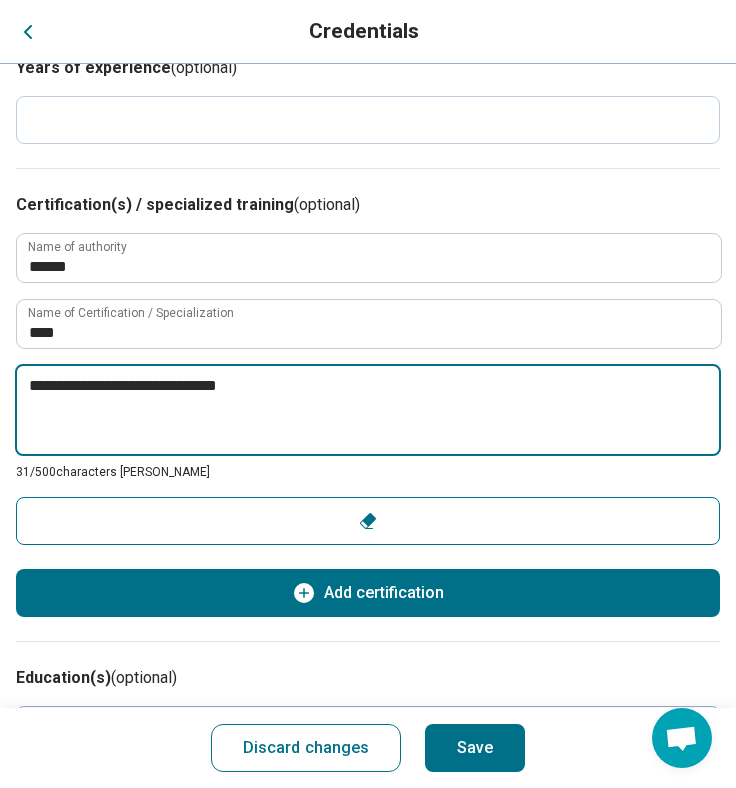 type on "**********" 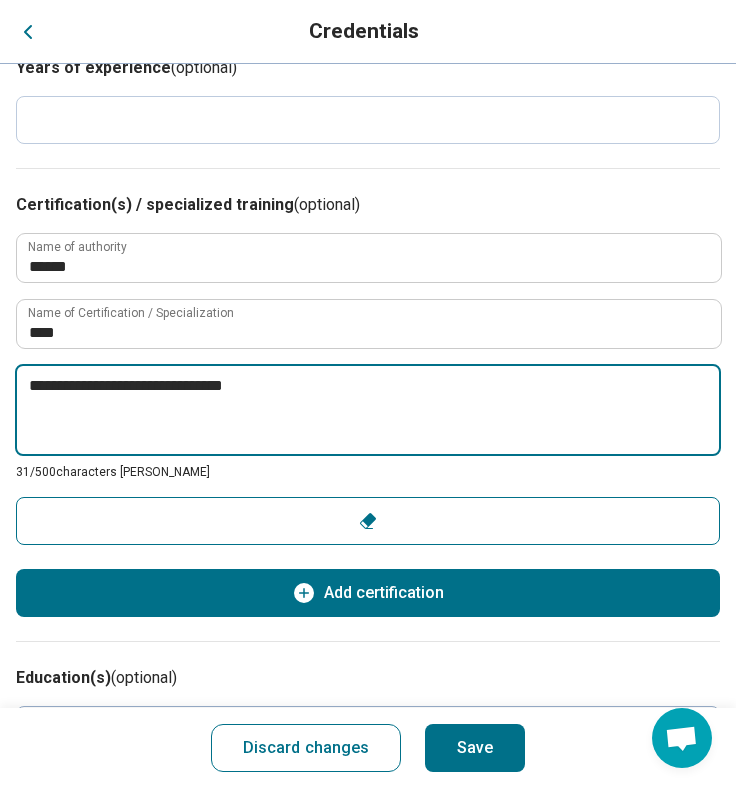 type on "*" 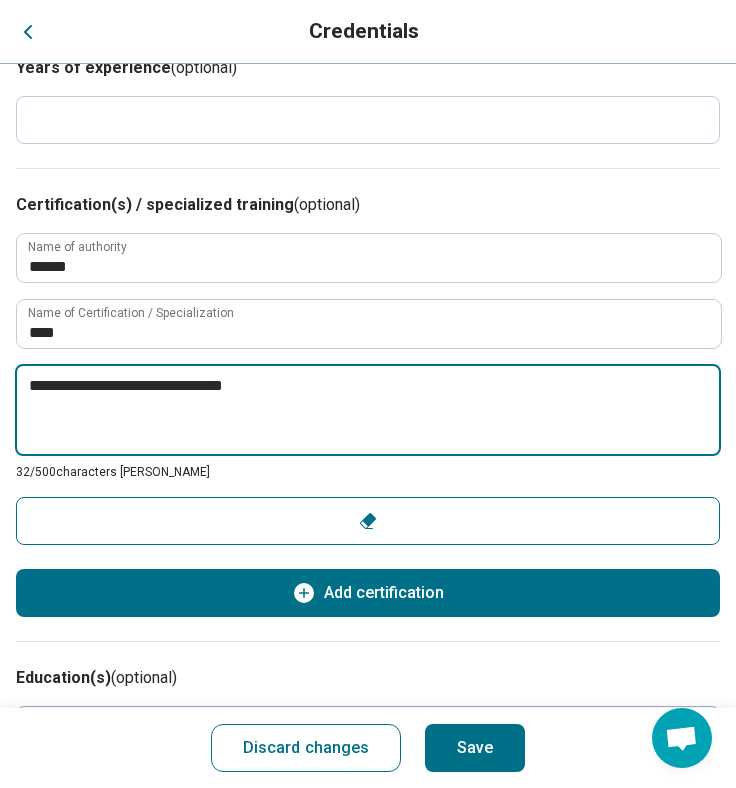 drag, startPoint x: -28, startPoint y: 390, endPoint x: 66, endPoint y: 368, distance: 96.540146 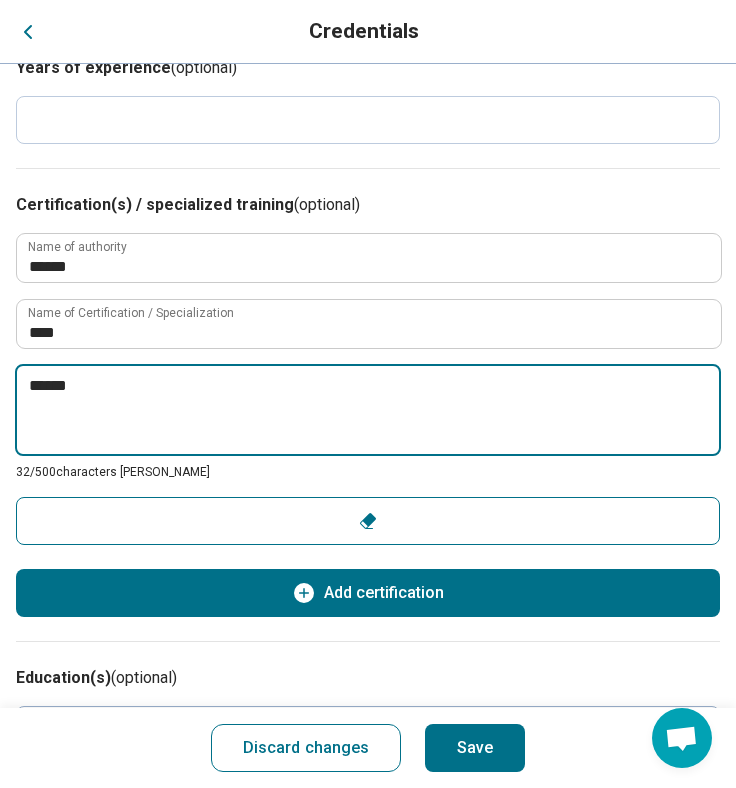 type on "*" 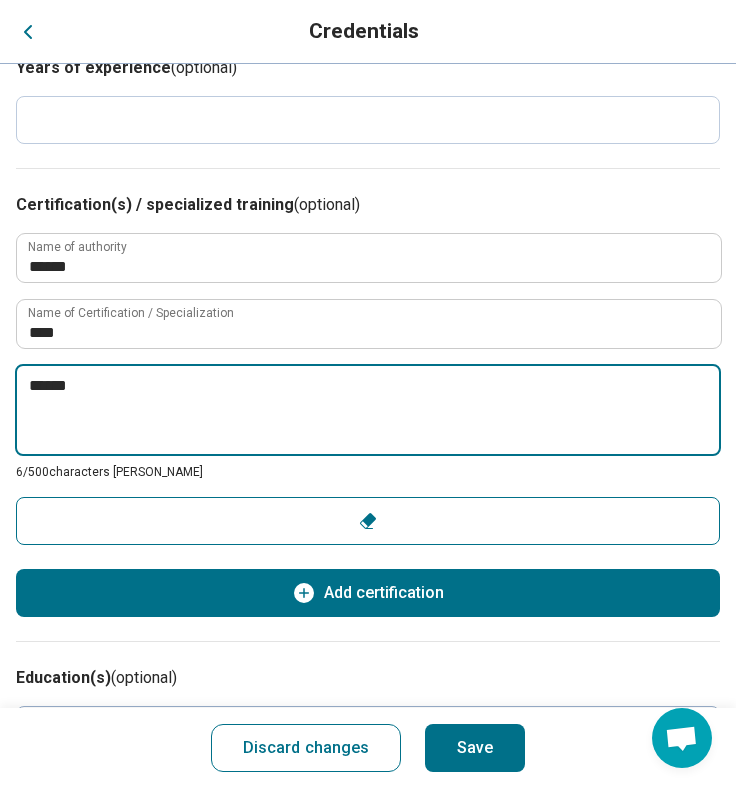 type on "******" 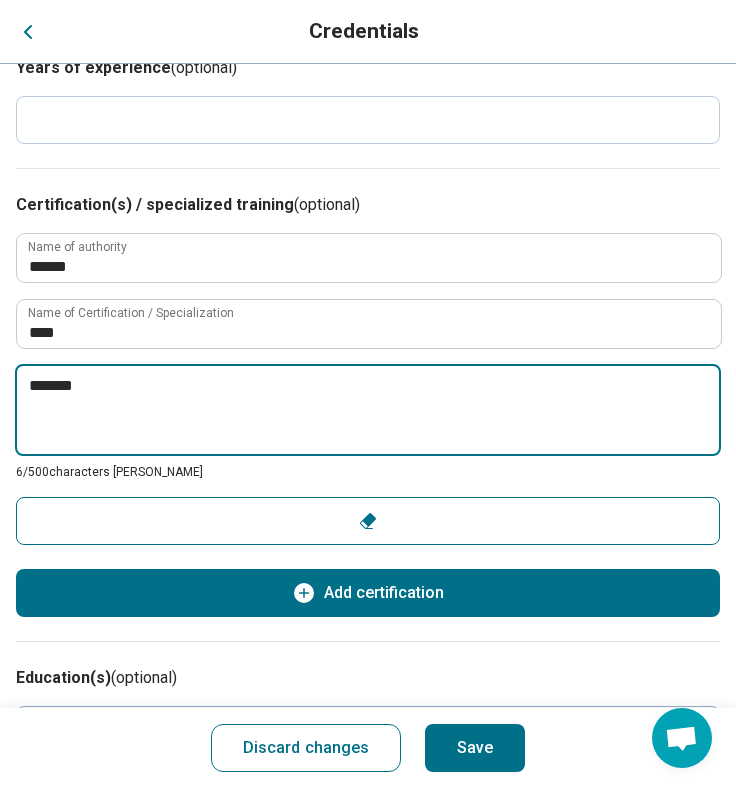 type on "*" 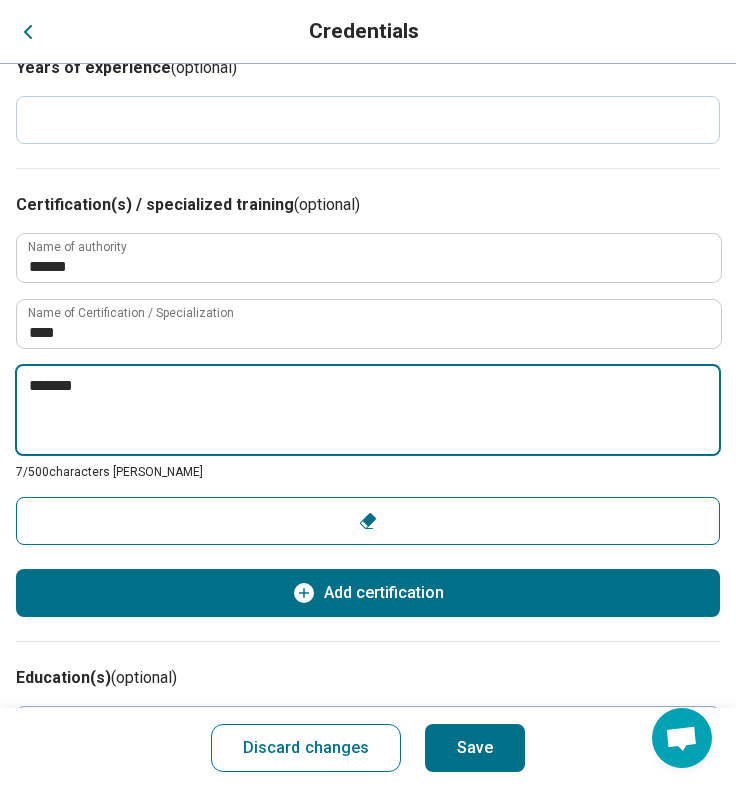 type on "********" 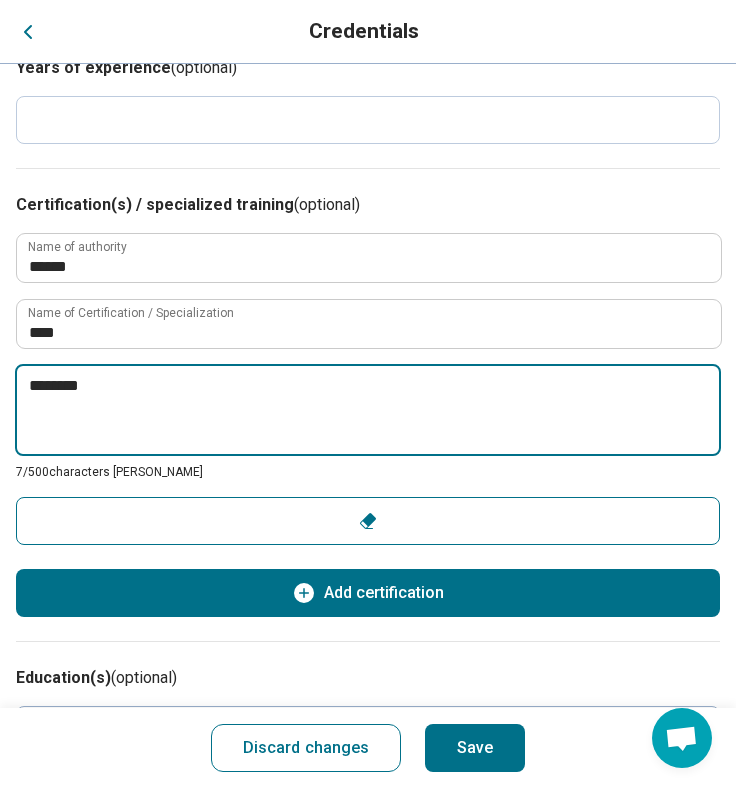 type on "*" 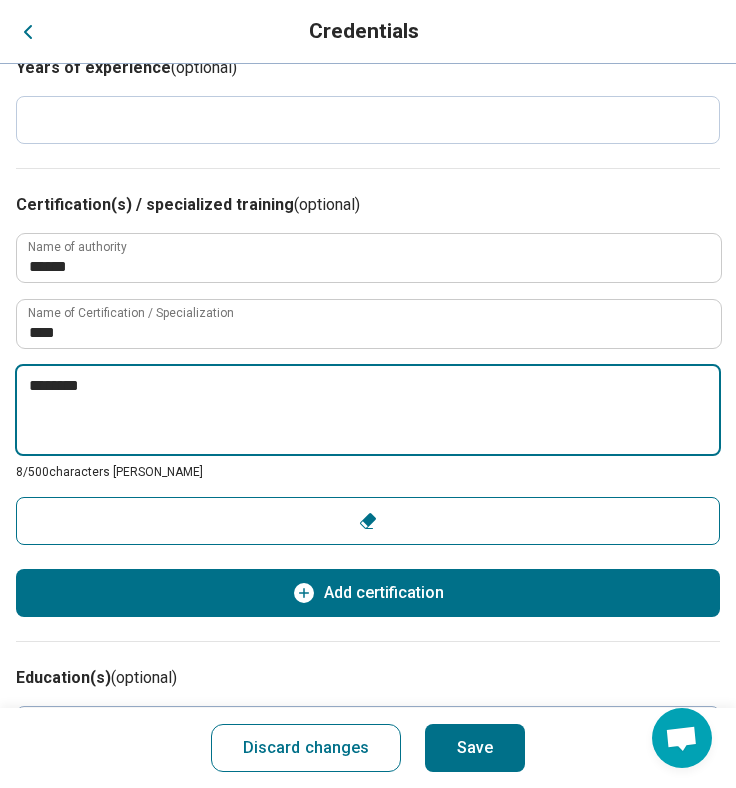 type on "*********" 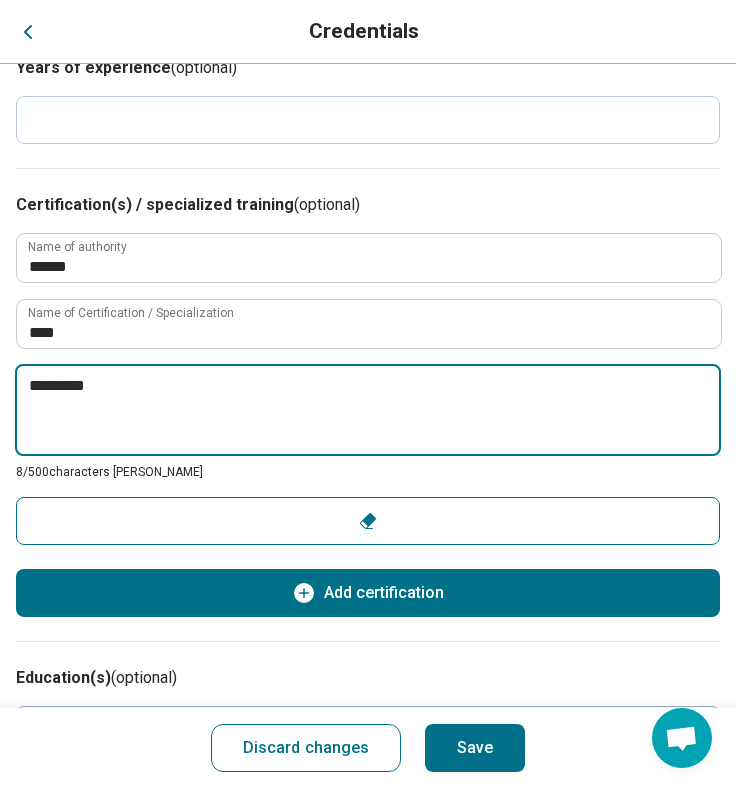 type on "*" 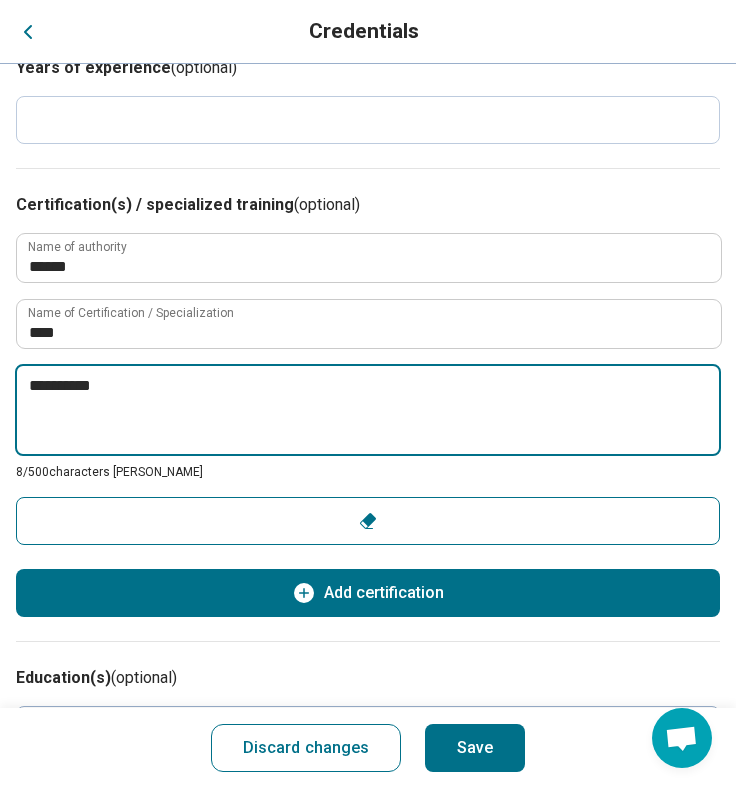 type on "*" 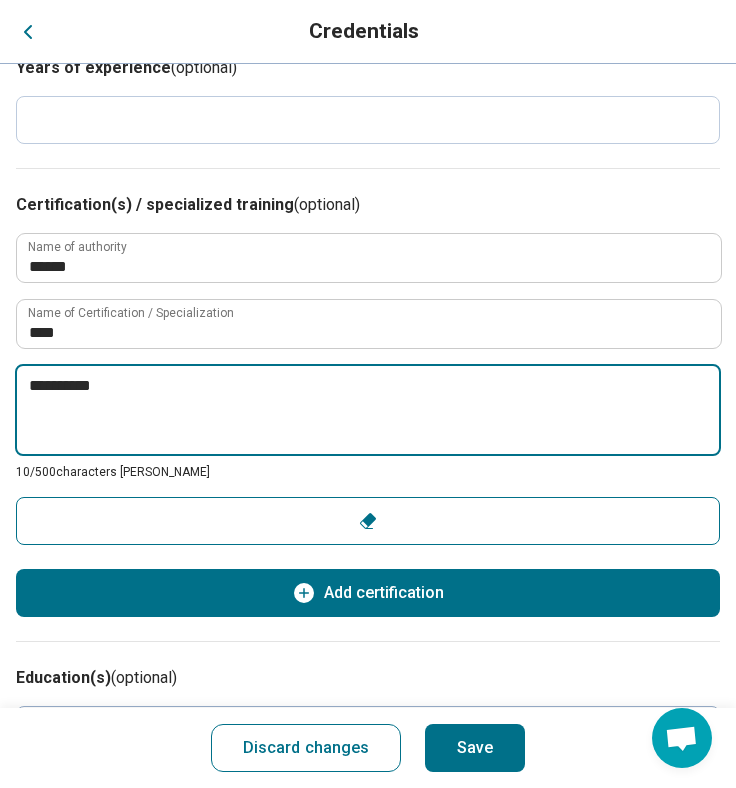 type on "**********" 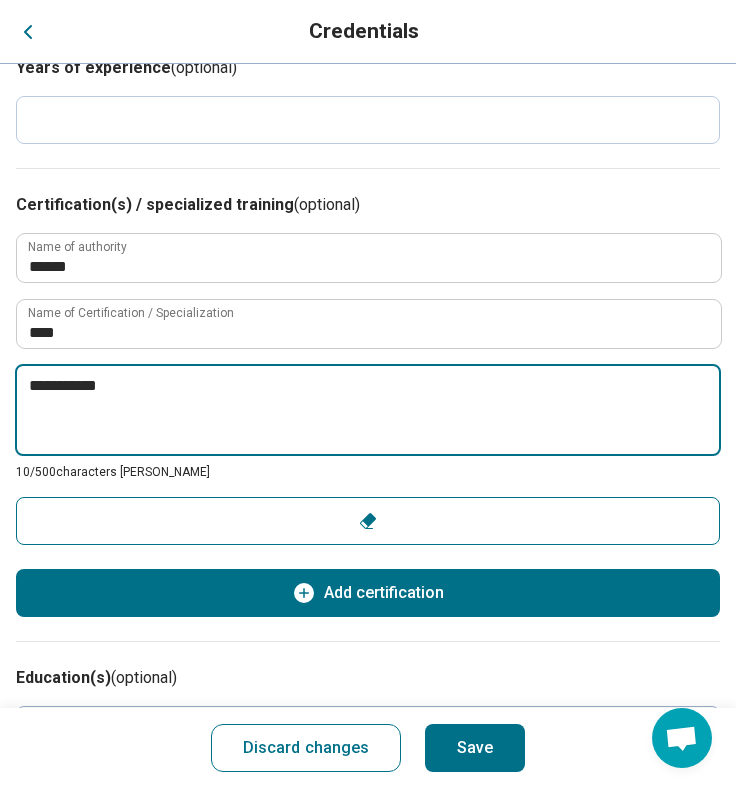 type on "*" 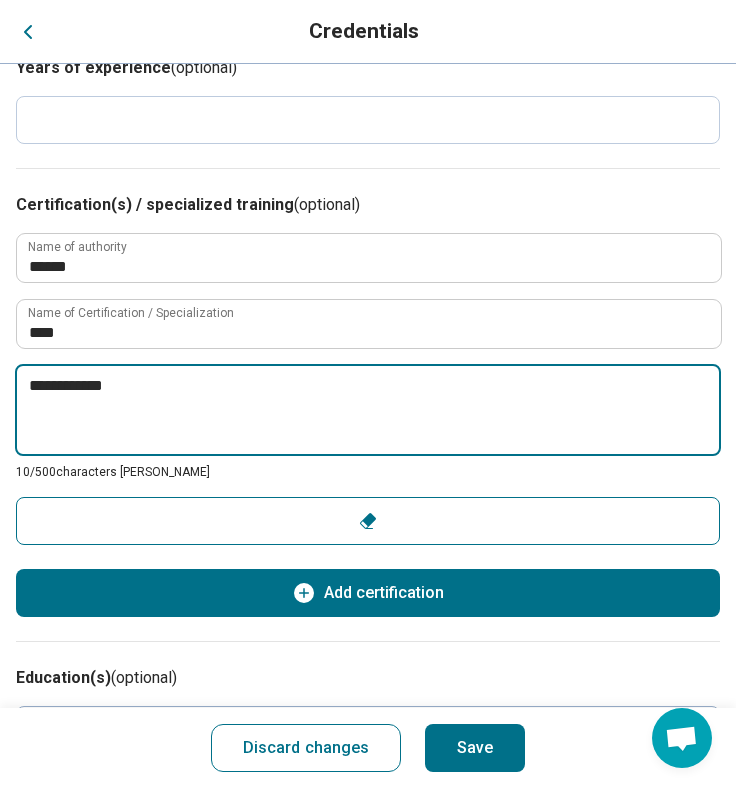 type on "*" 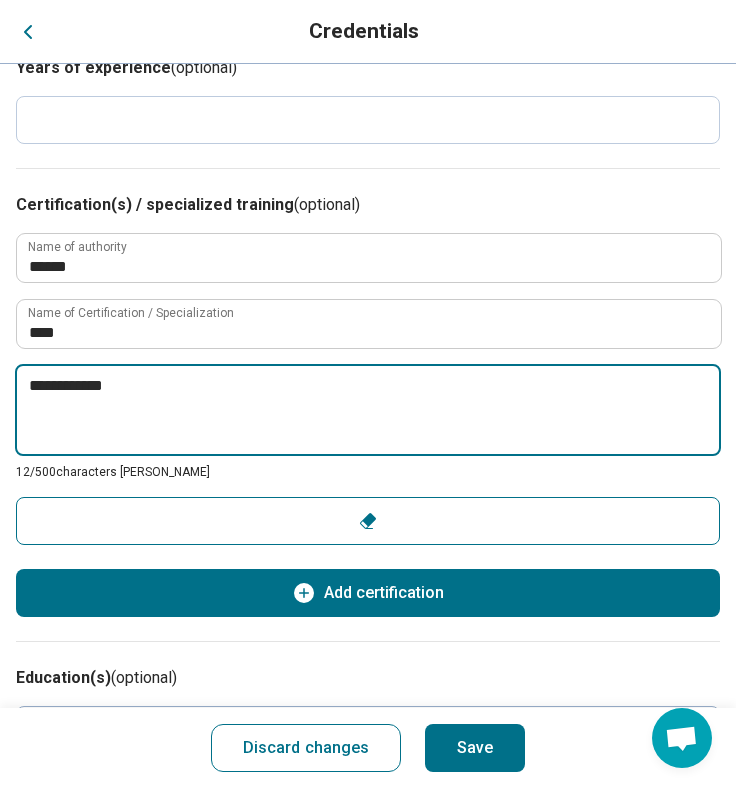 type on "**********" 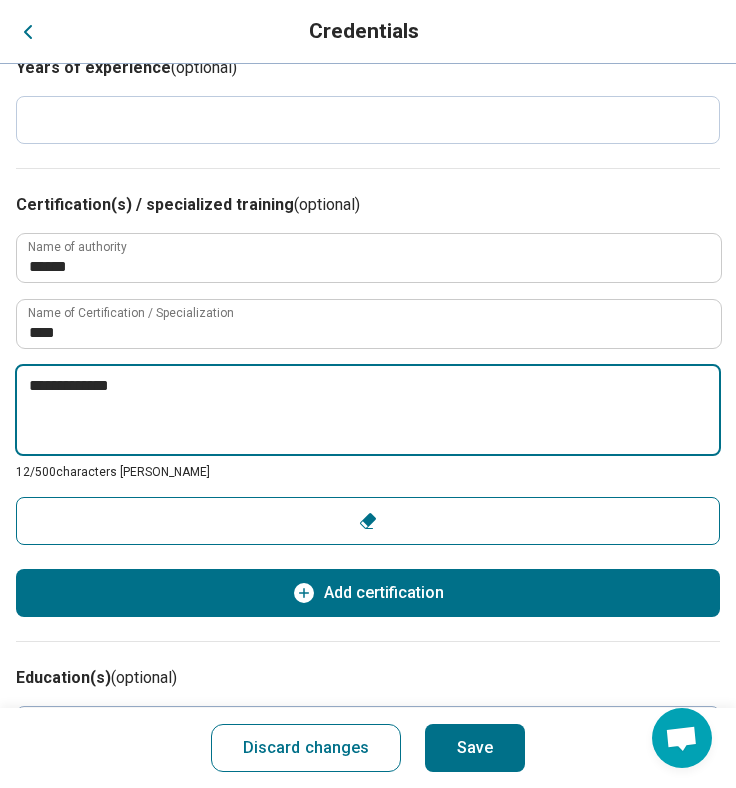 type on "*" 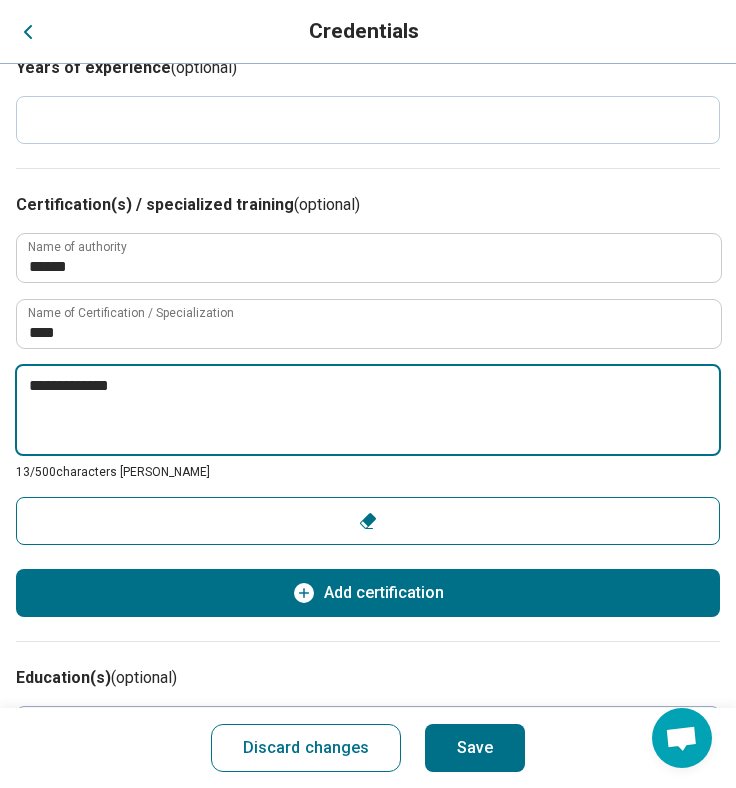 type on "**********" 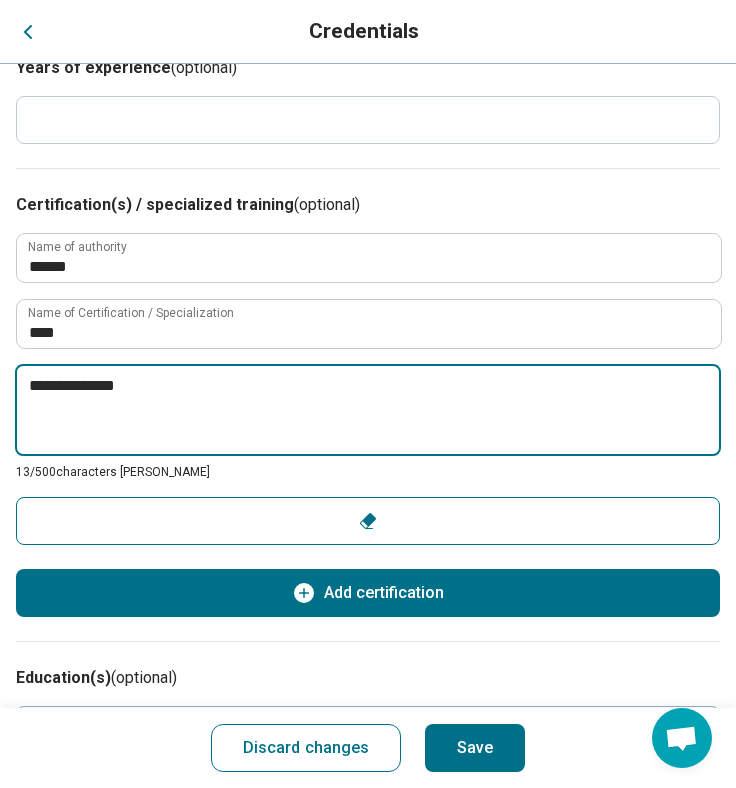 type on "*" 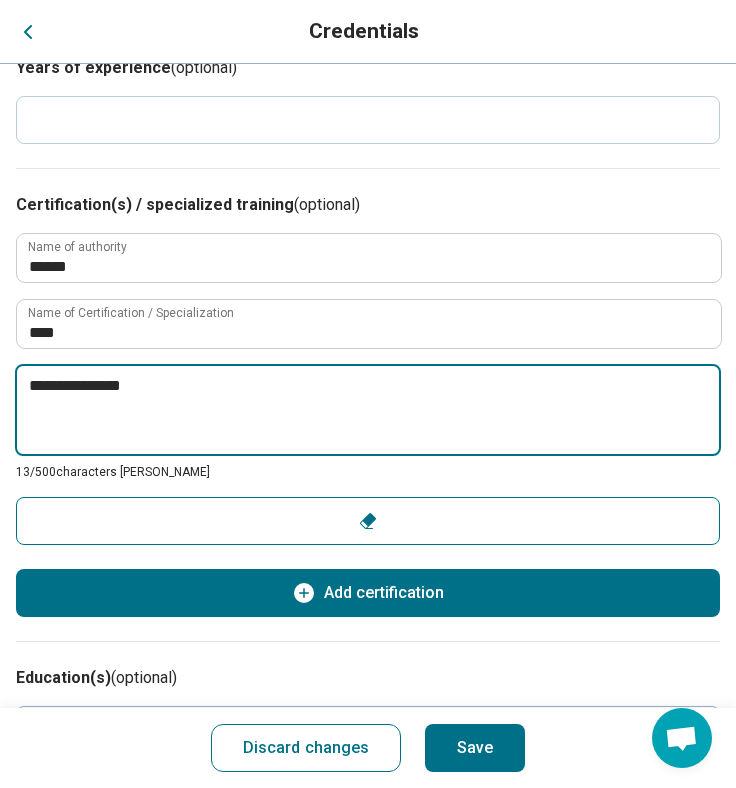 type on "*" 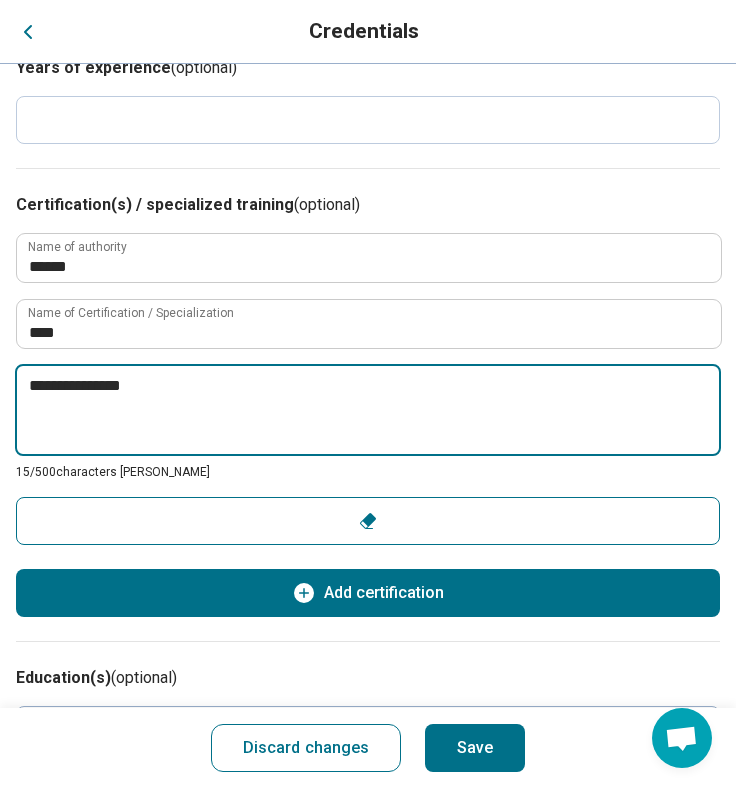 type on "**********" 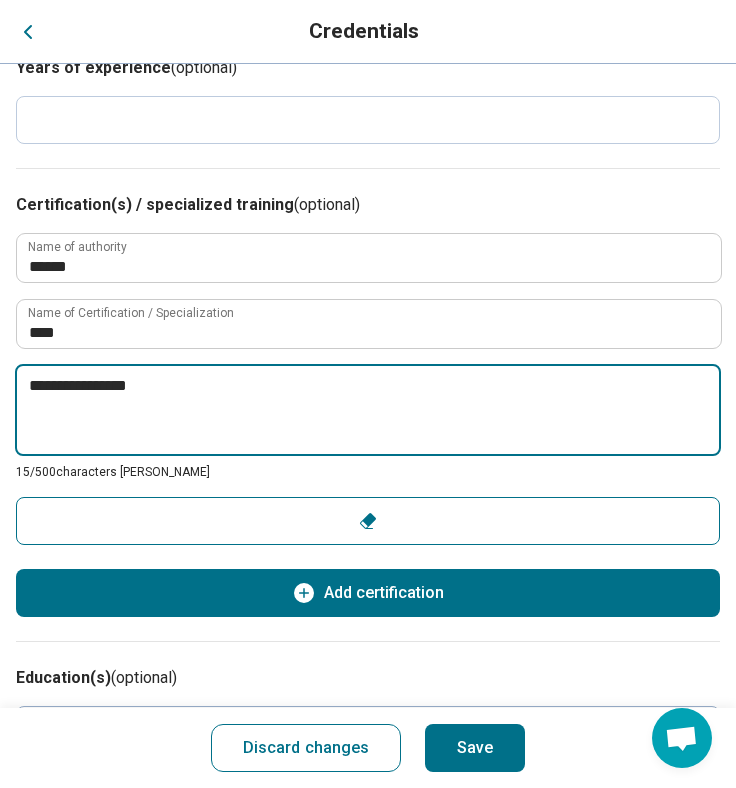type on "*" 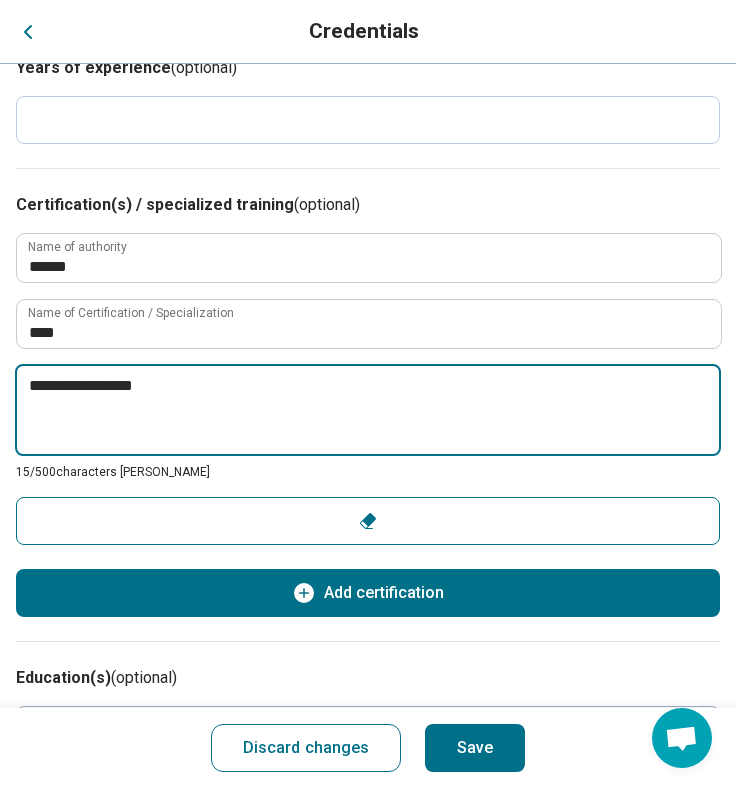 type on "*" 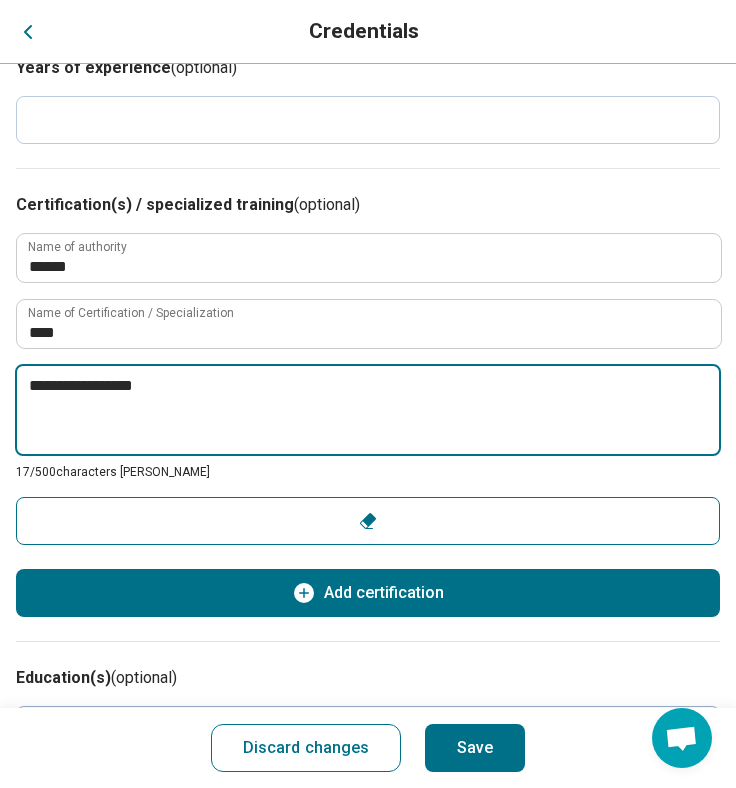 type on "**********" 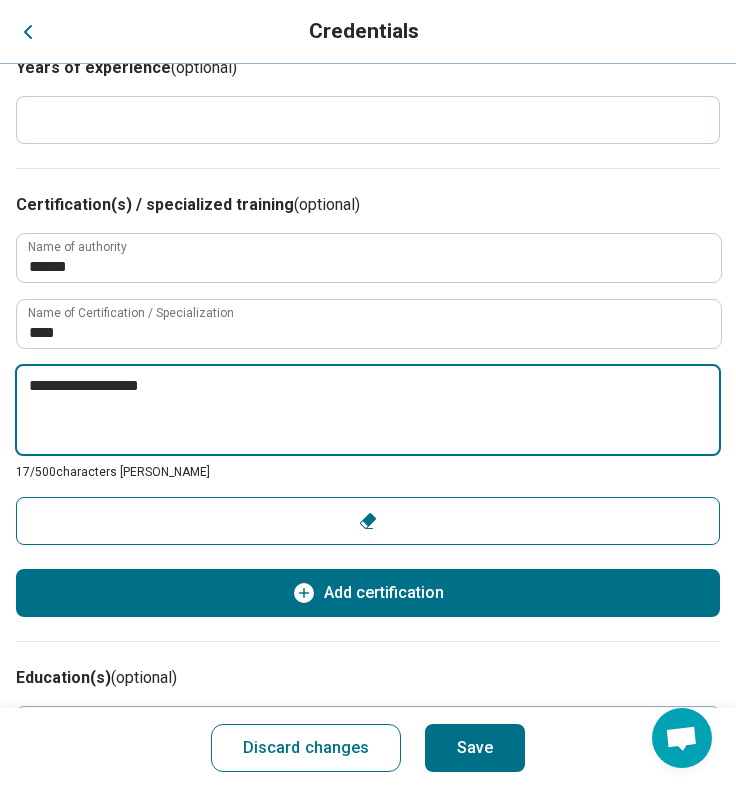 type on "*" 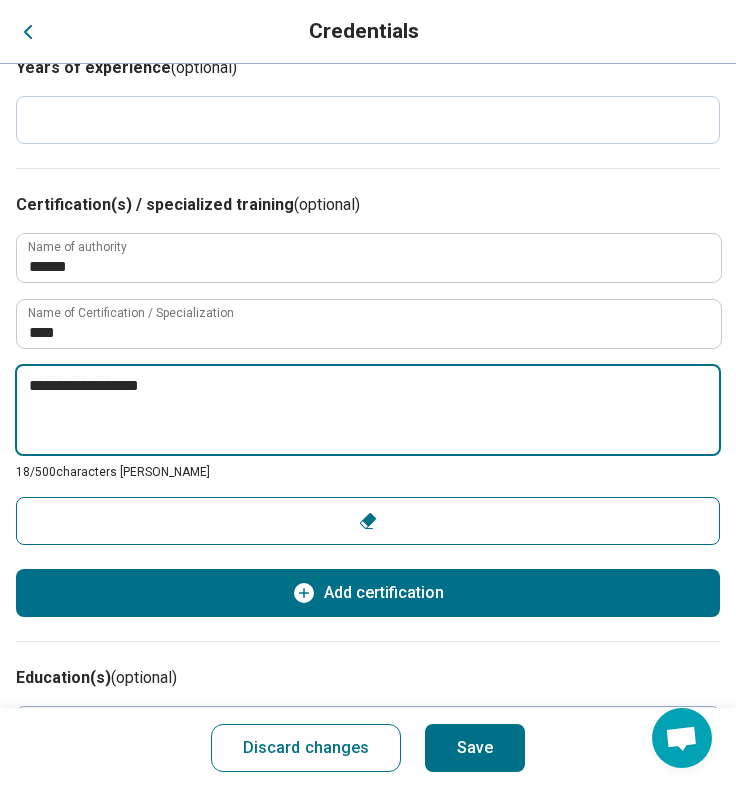 type on "**********" 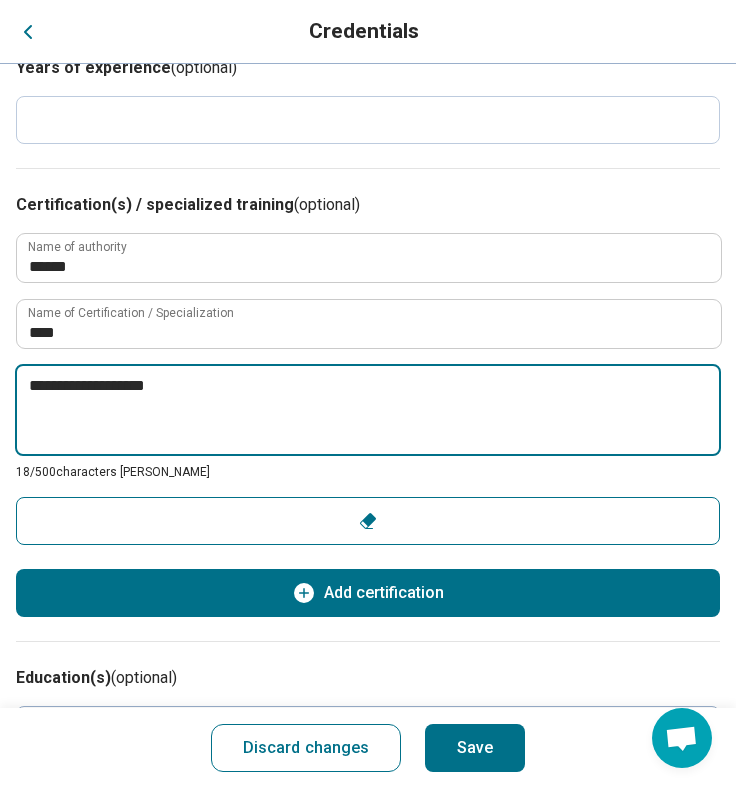 type on "*" 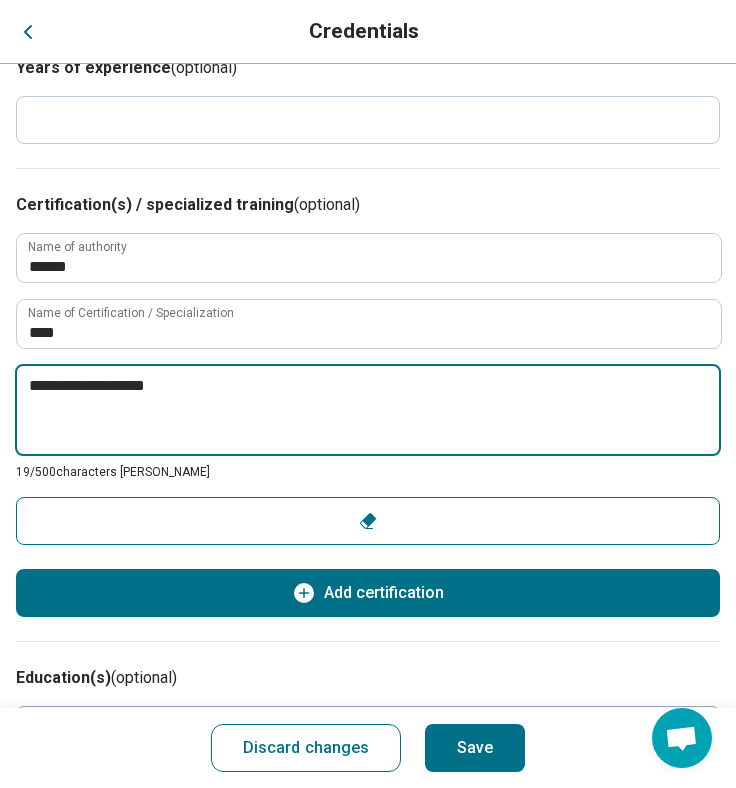 type on "**********" 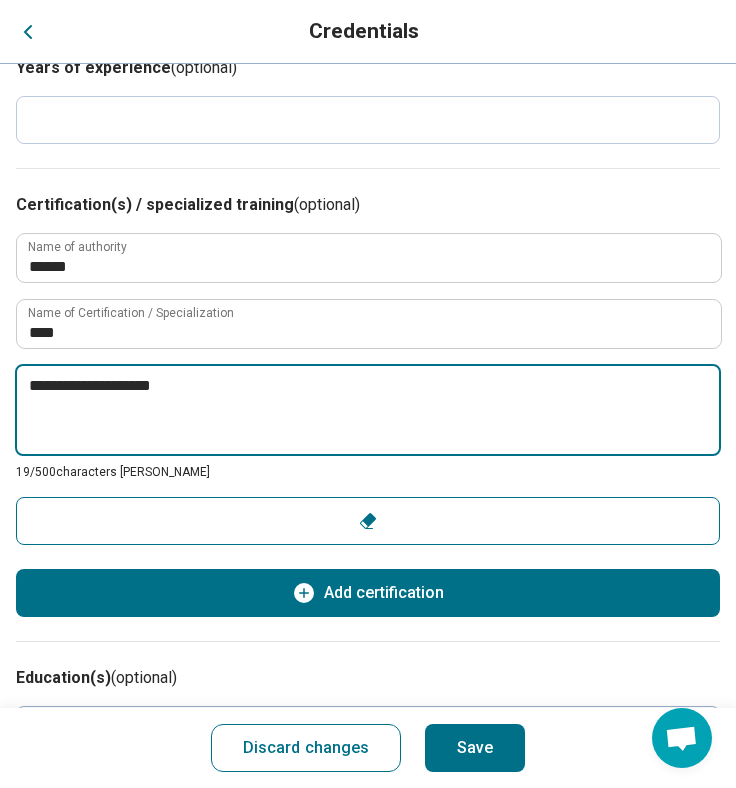 type on "*" 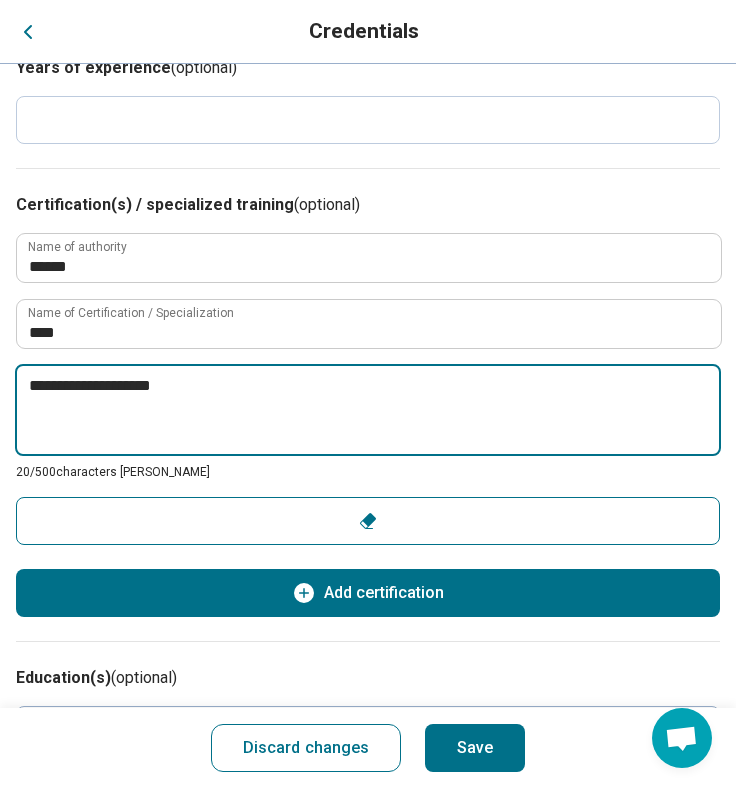 type on "**********" 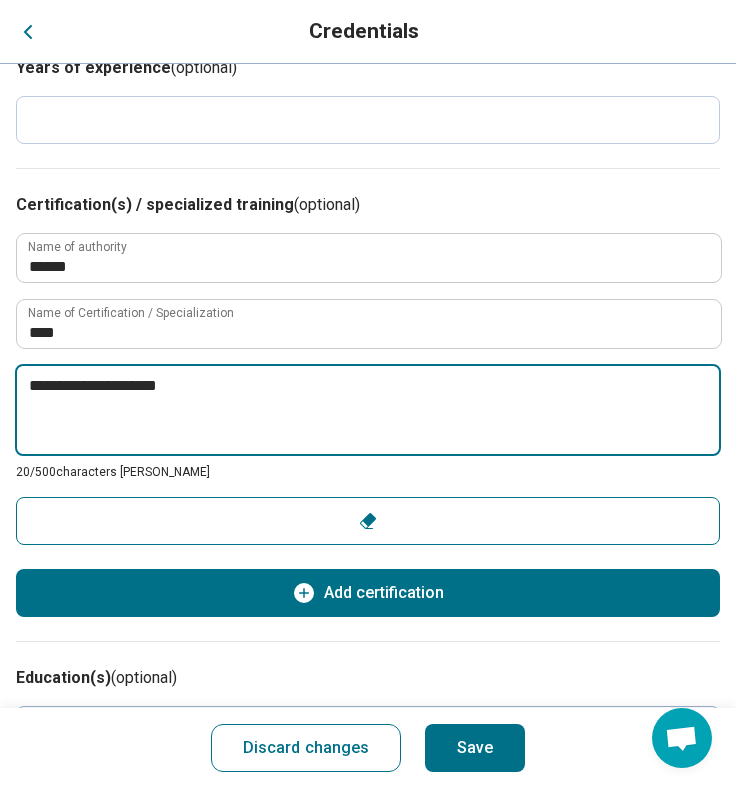 type on "*" 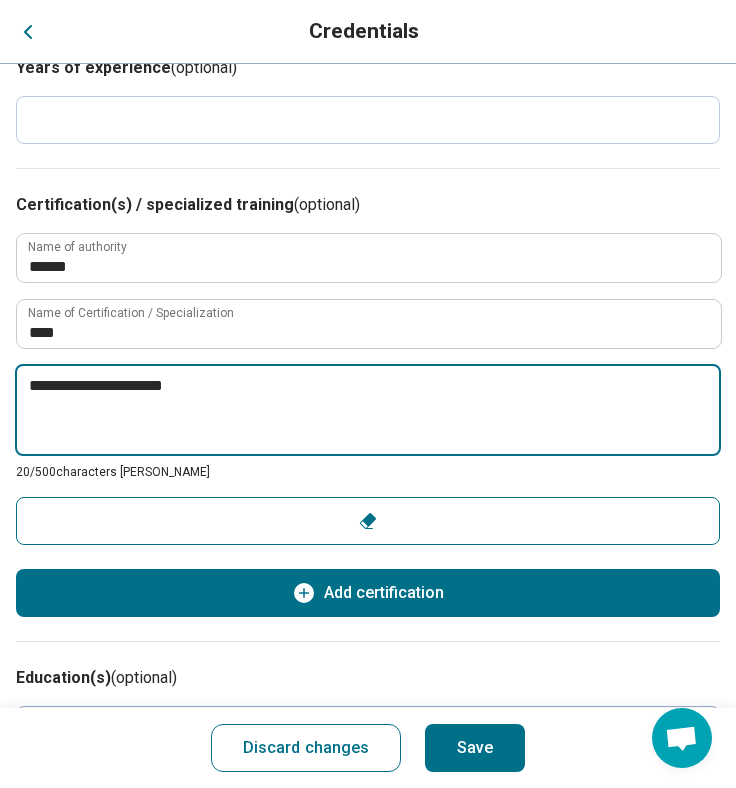 type on "*" 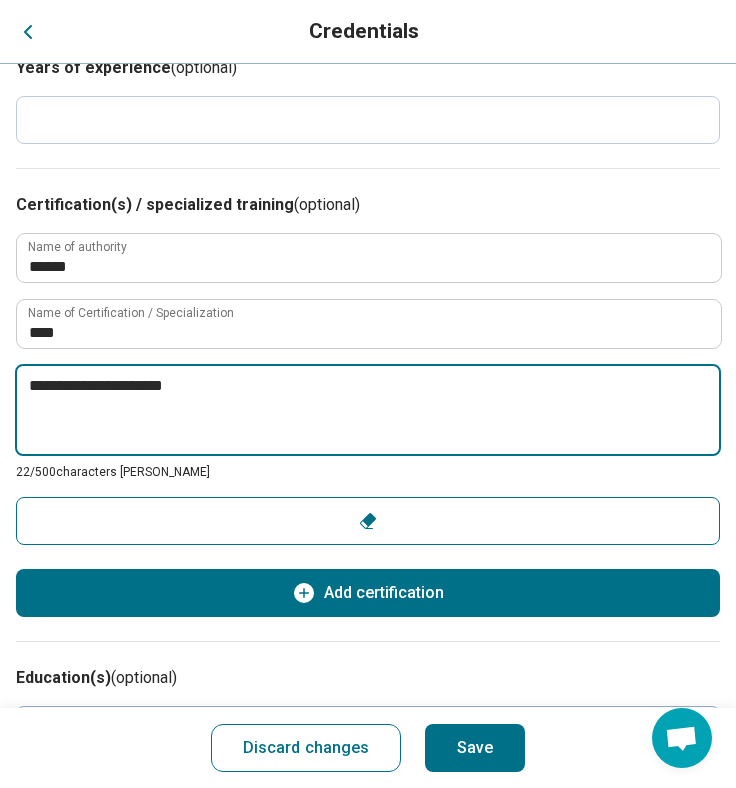 type on "**********" 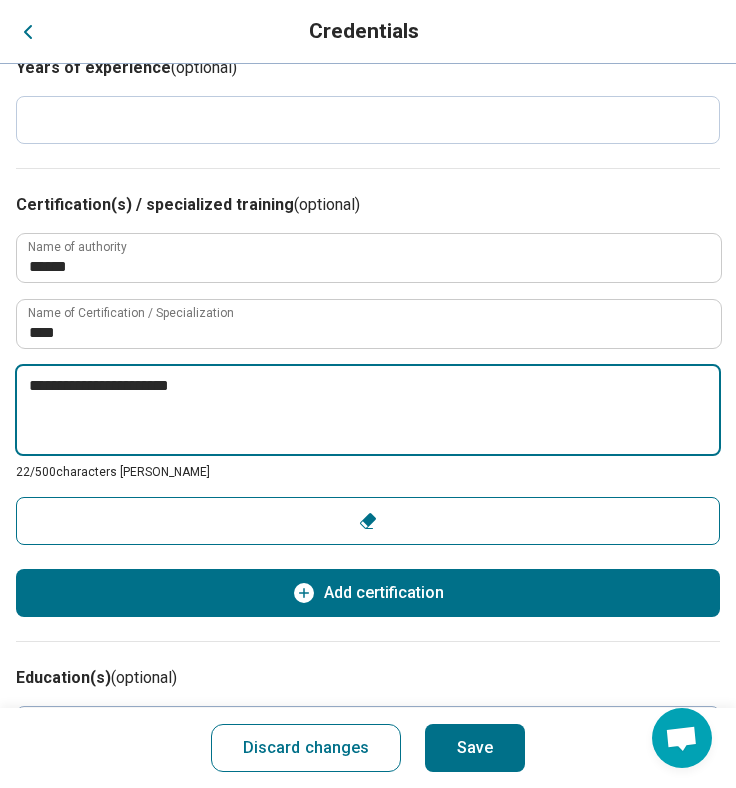 type on "*" 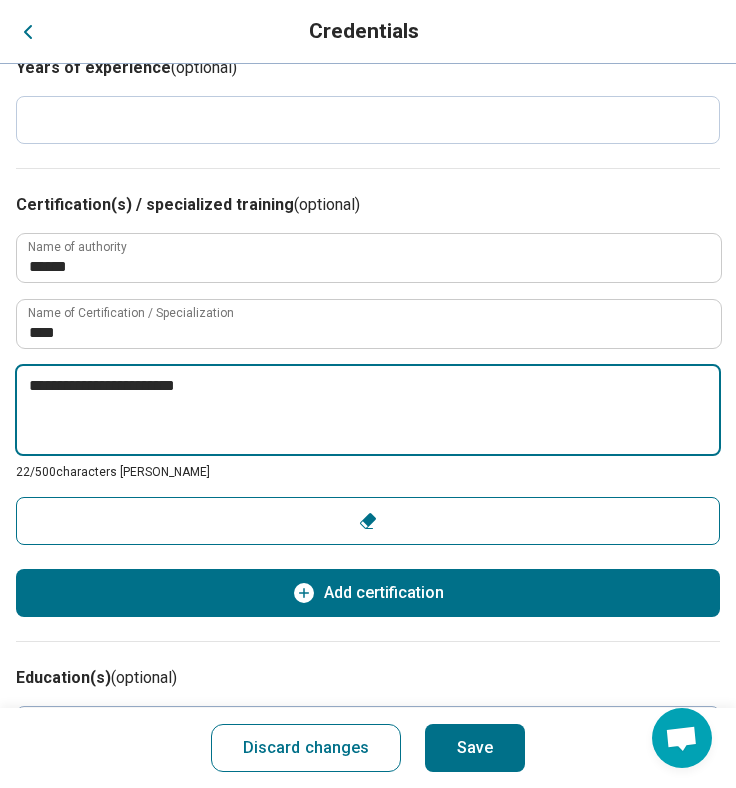 type on "*" 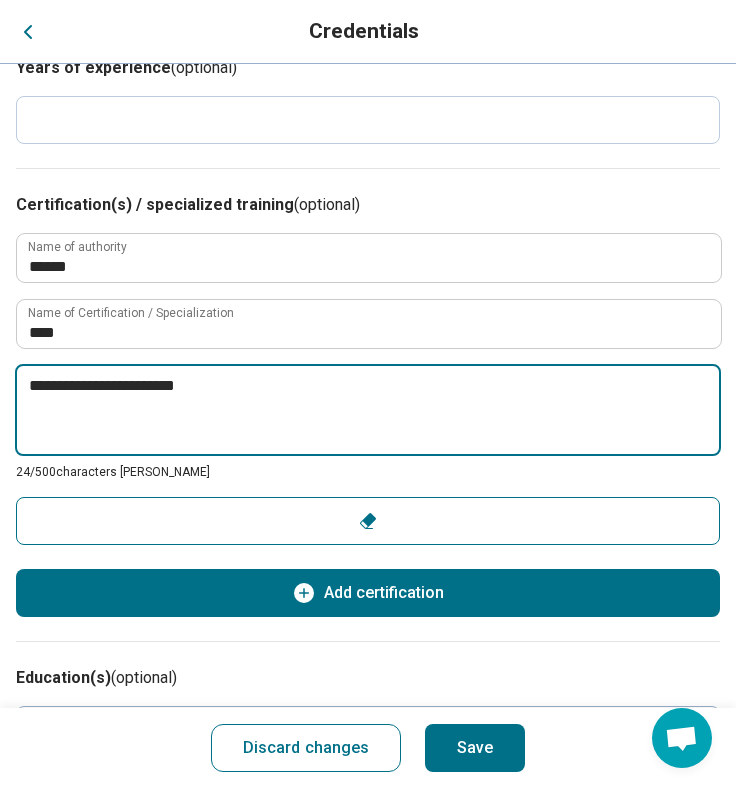 type on "**********" 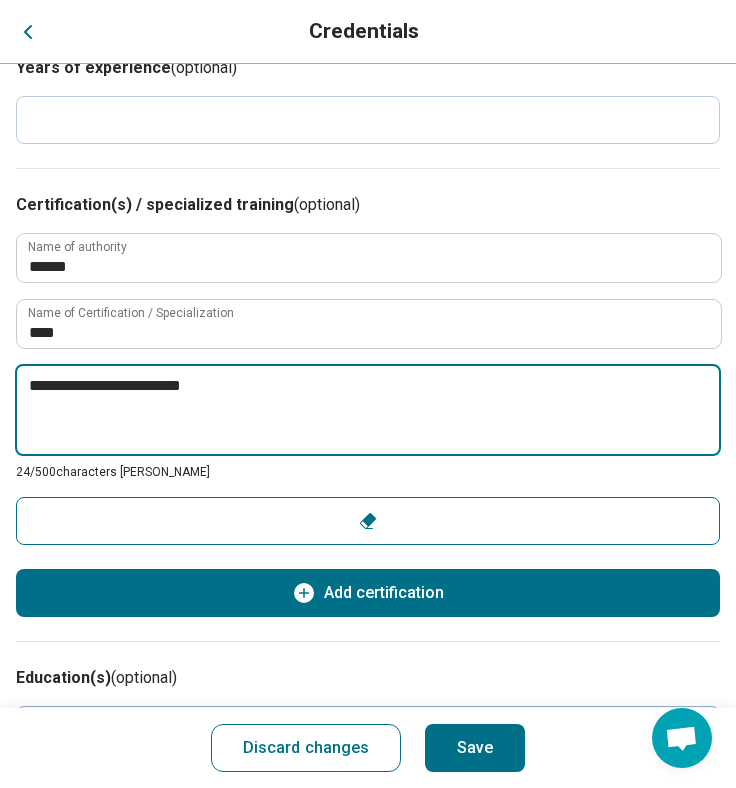 type on "*" 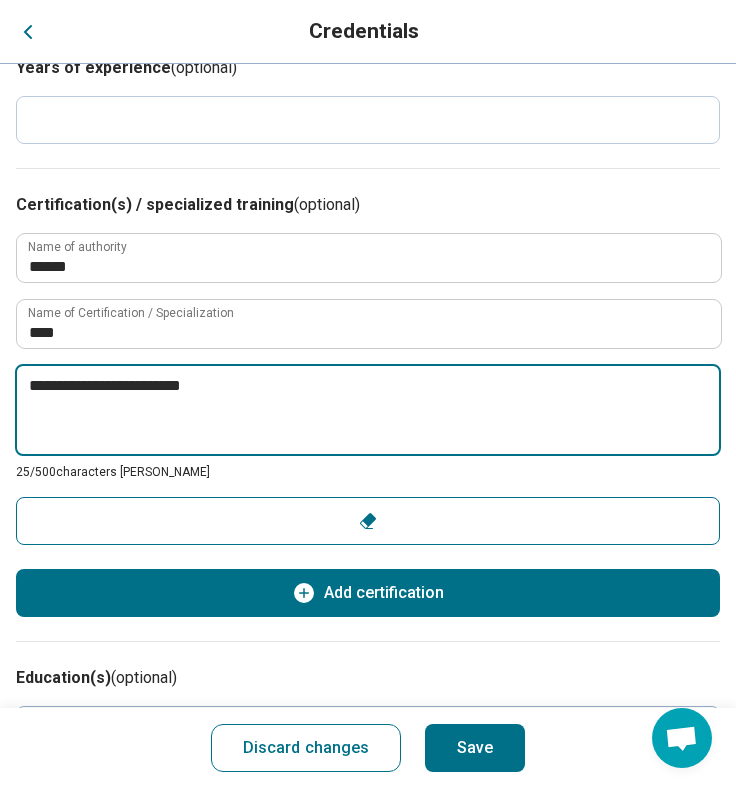 type on "**********" 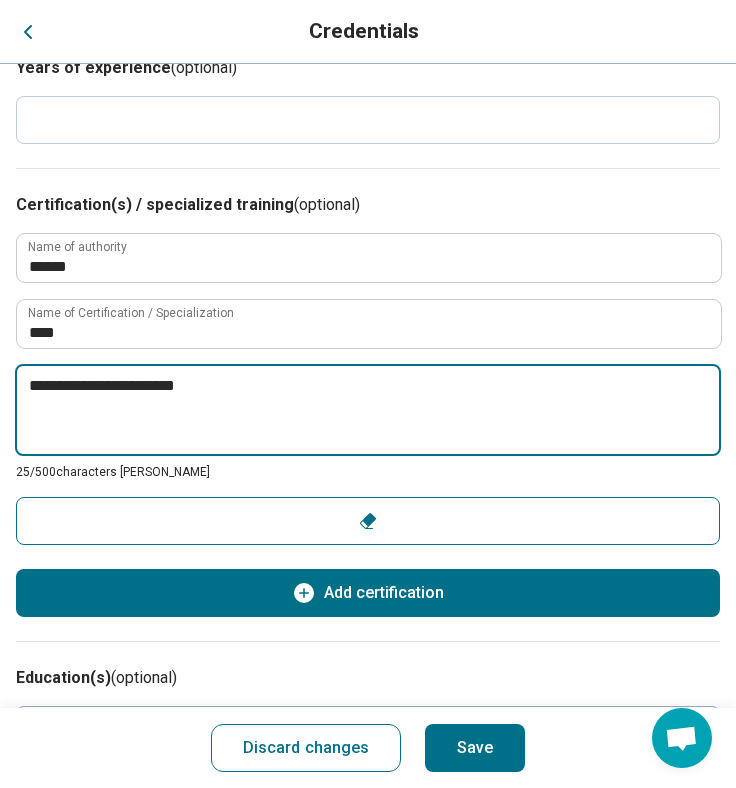 type on "*" 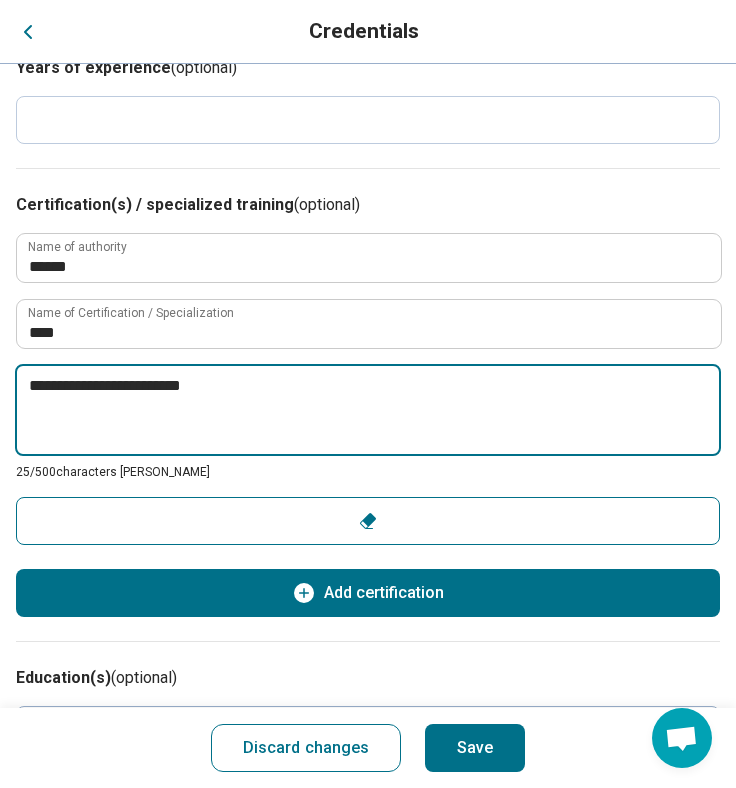 type on "*" 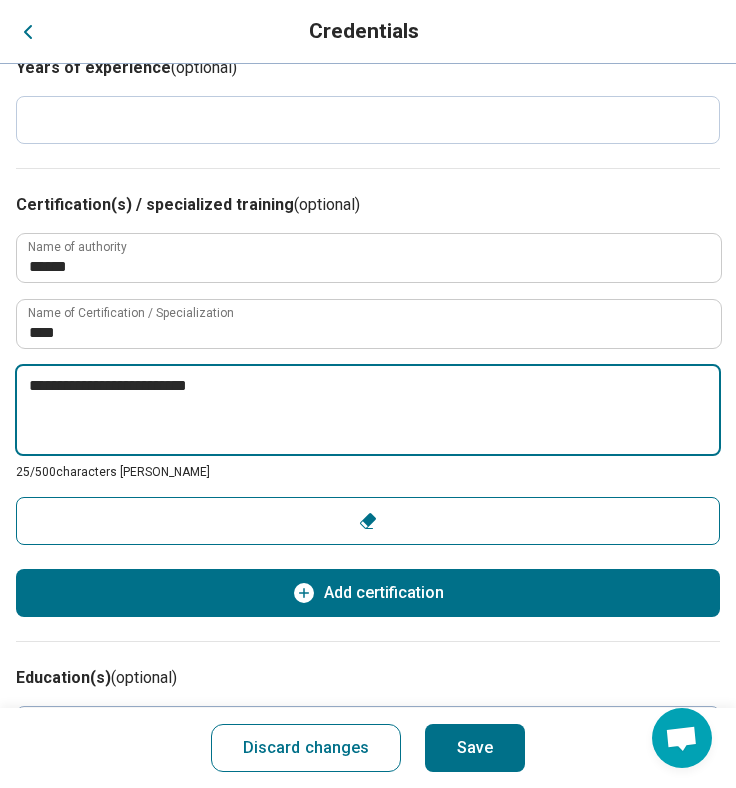 type on "*" 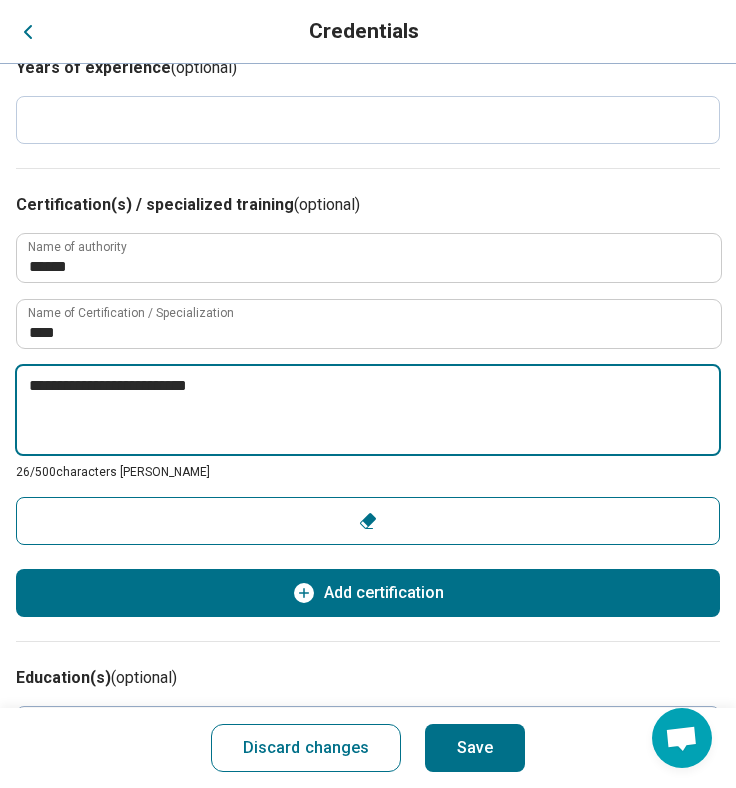 type on "**********" 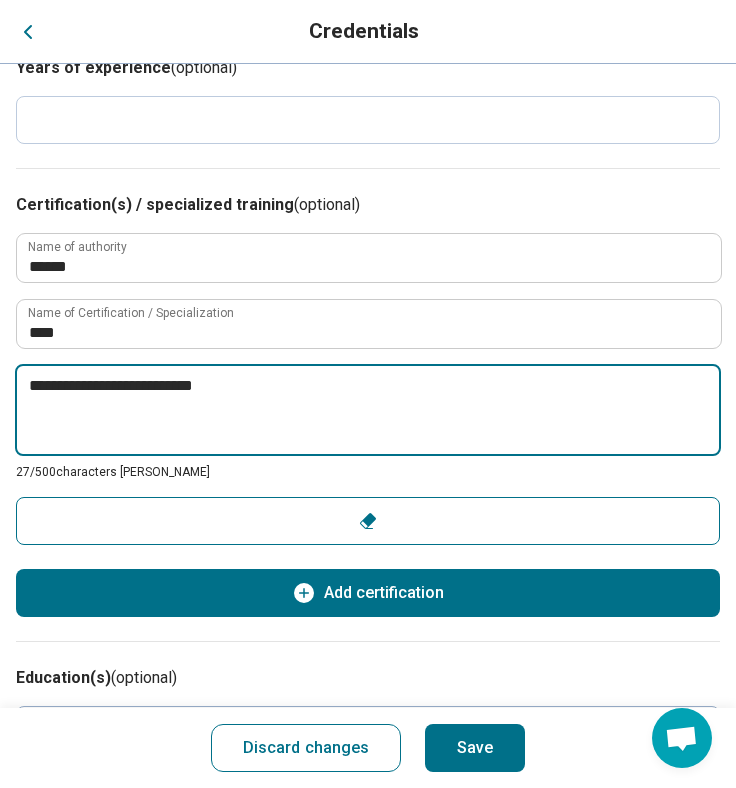 type on "*" 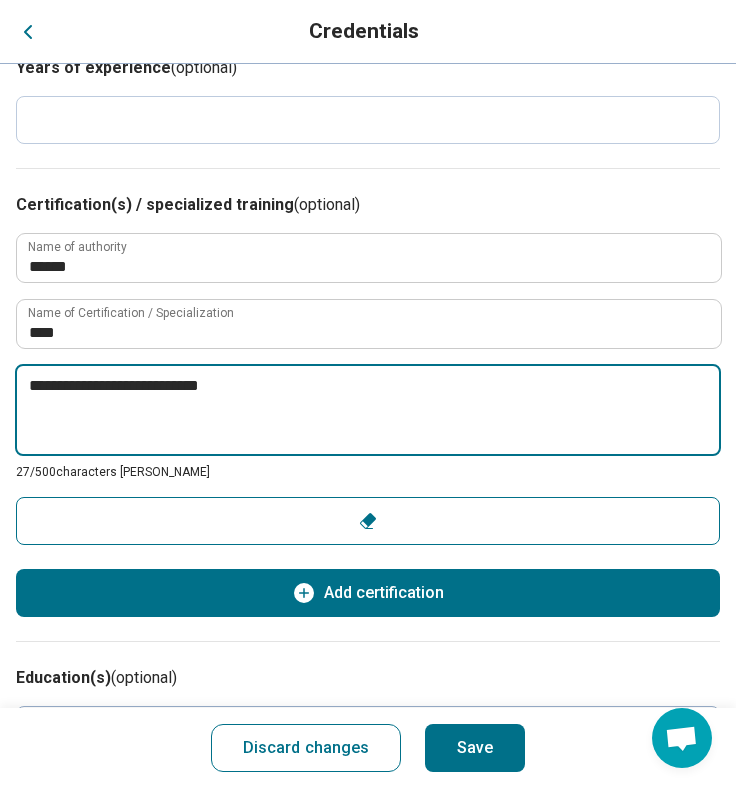 type on "*" 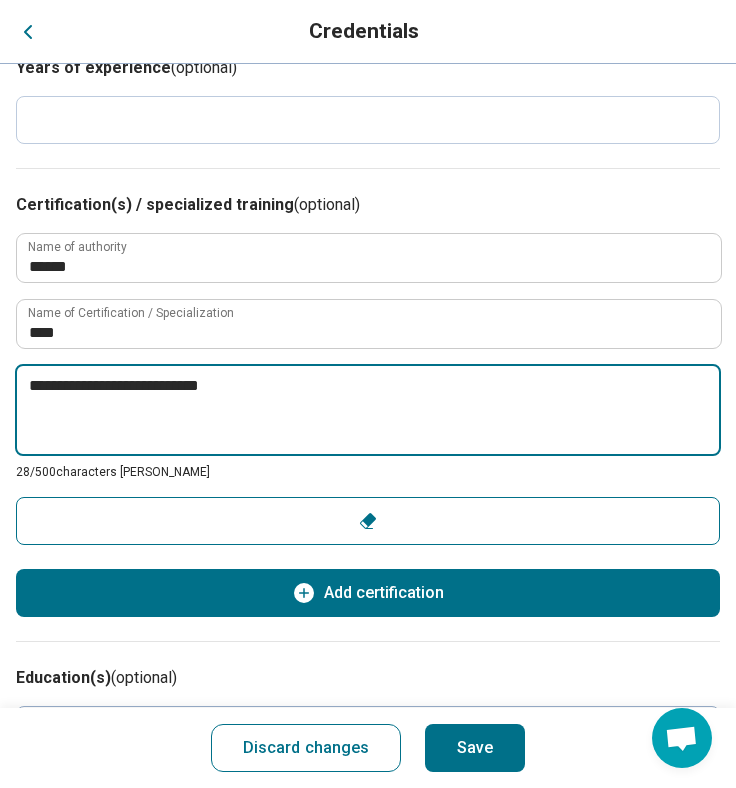 type on "**********" 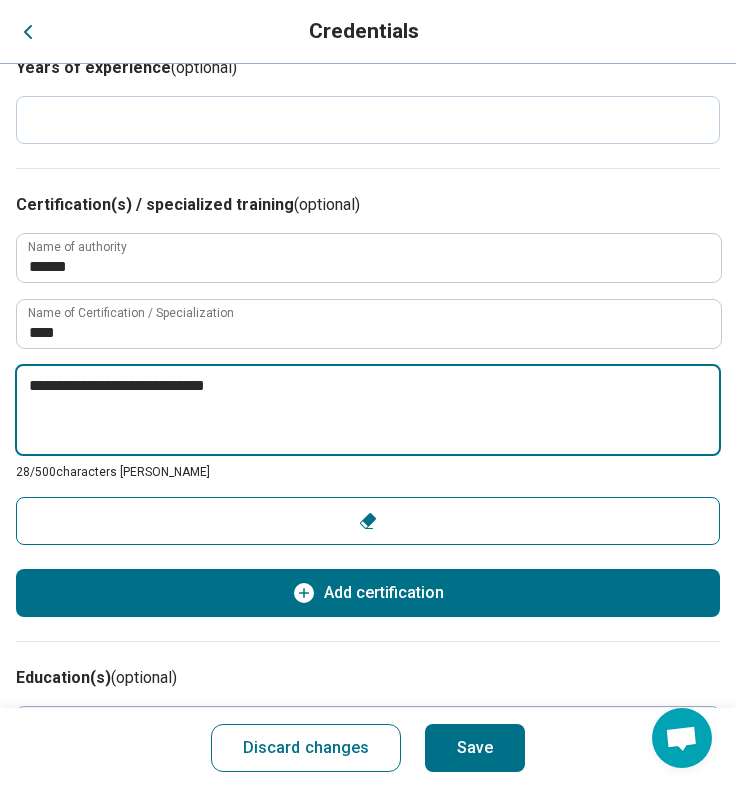 type on "*" 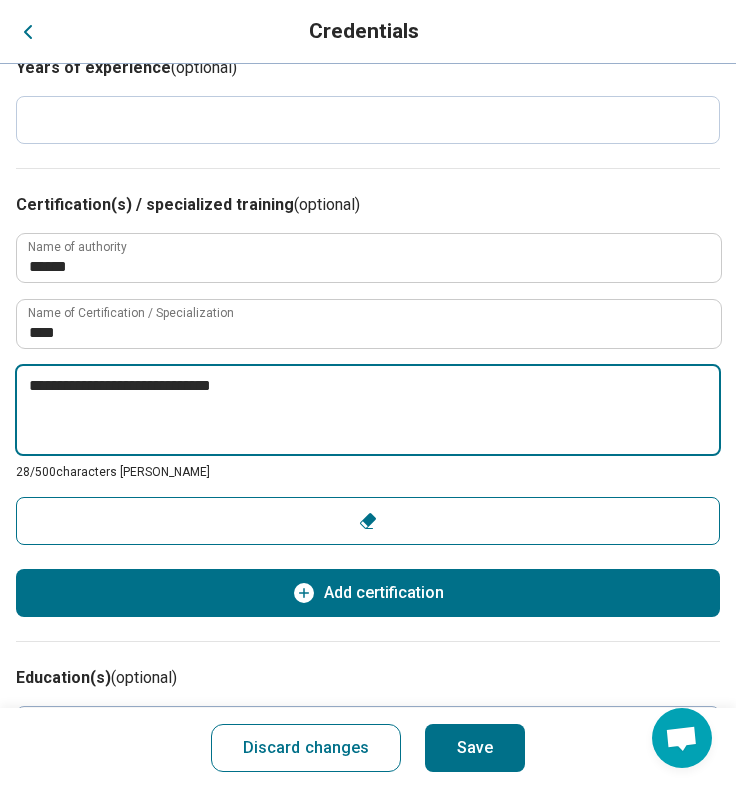 type on "*" 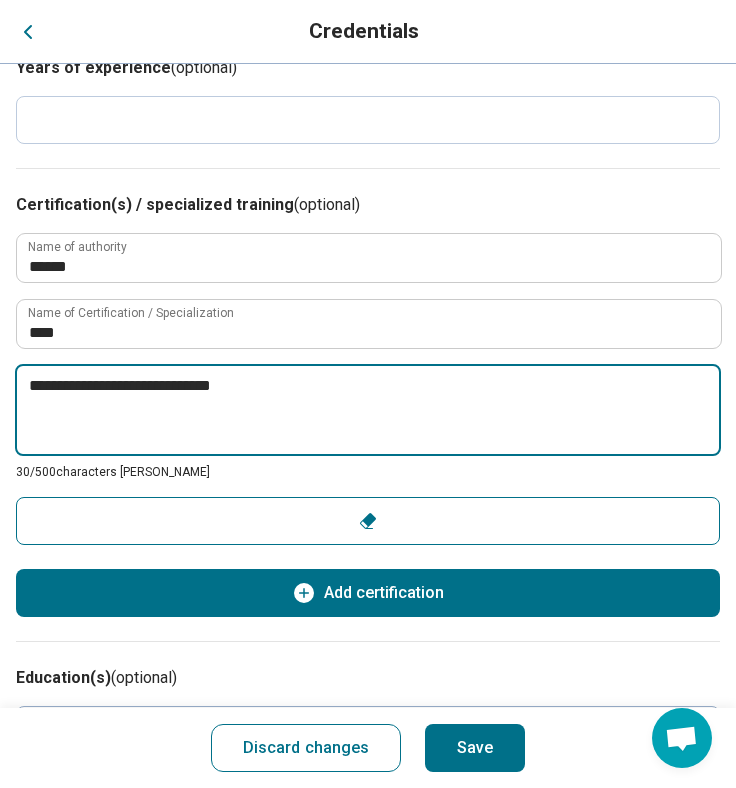 type on "**********" 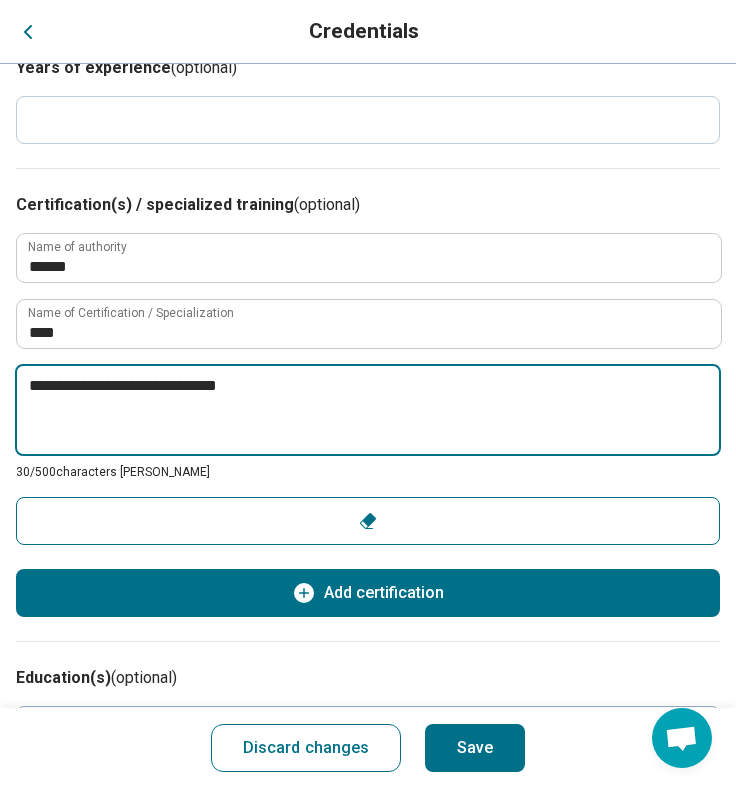 type on "*" 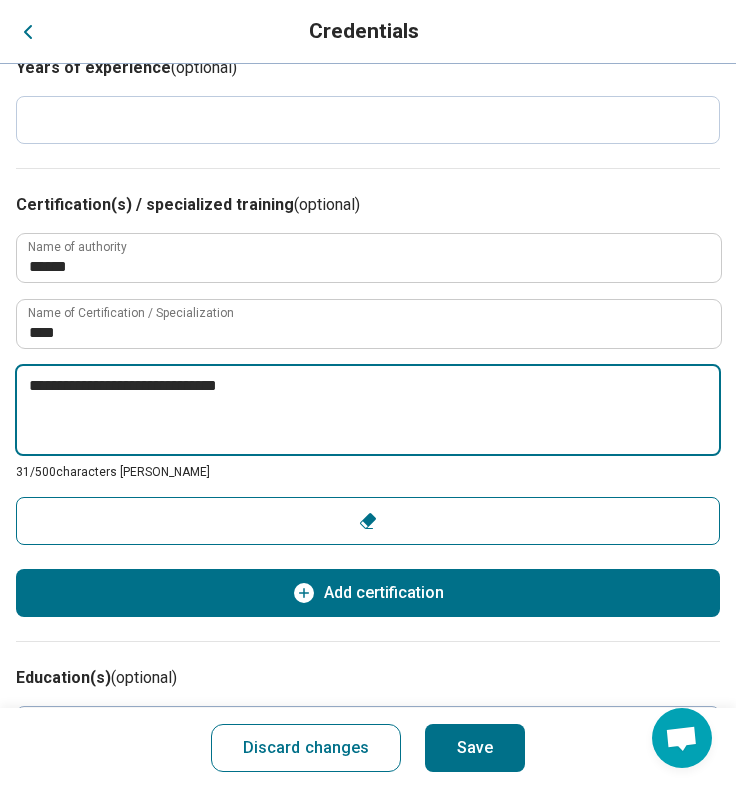 type on "**********" 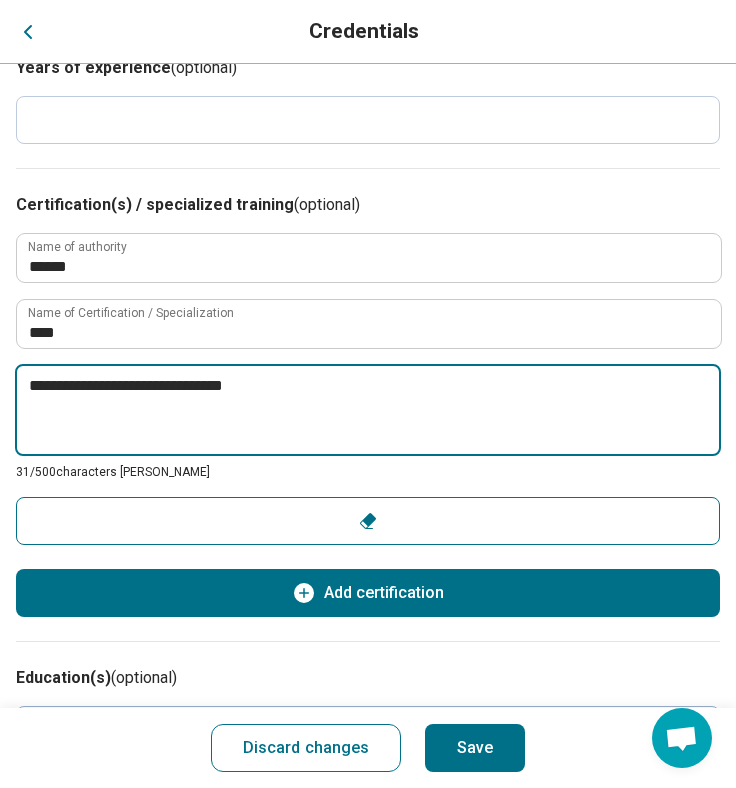 type on "*" 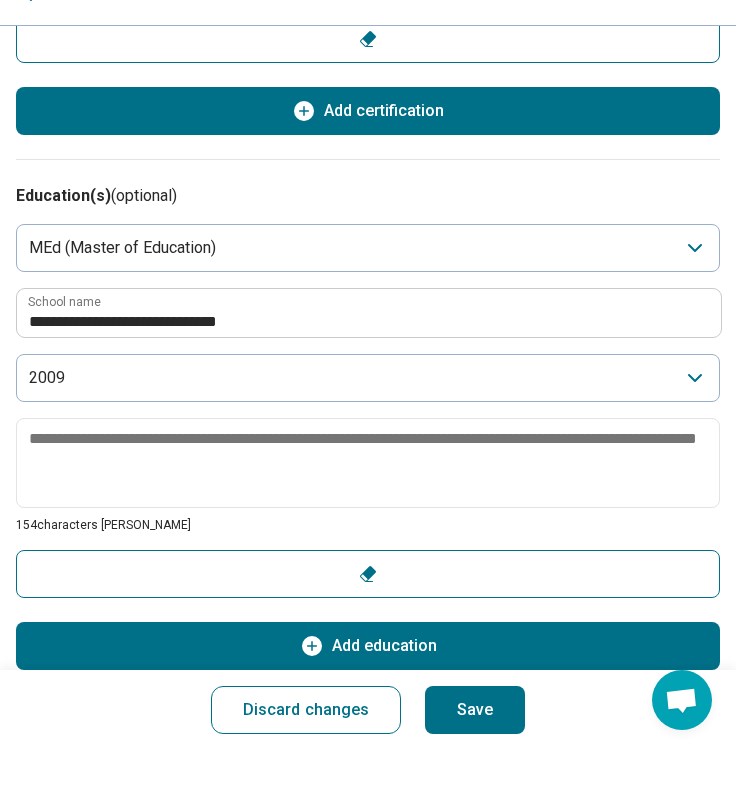 scroll, scrollTop: 1354, scrollLeft: 0, axis: vertical 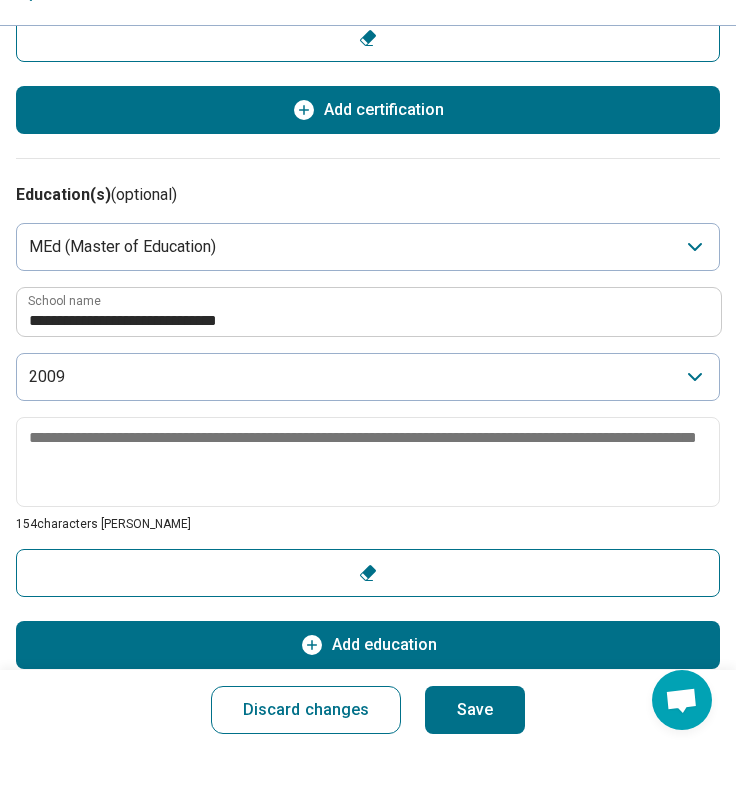 type on "**********" 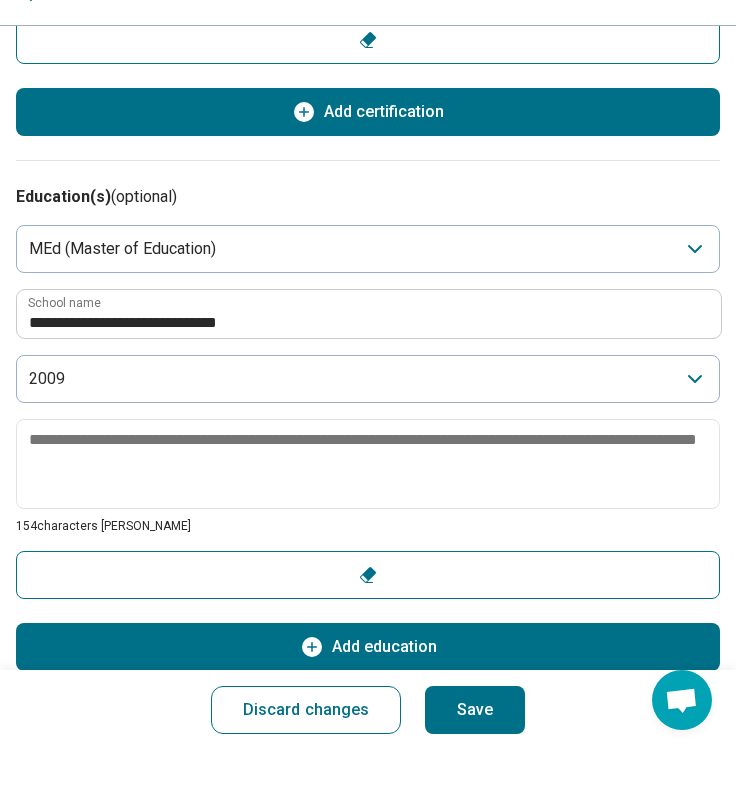 click on "Save" at bounding box center (475, 748) 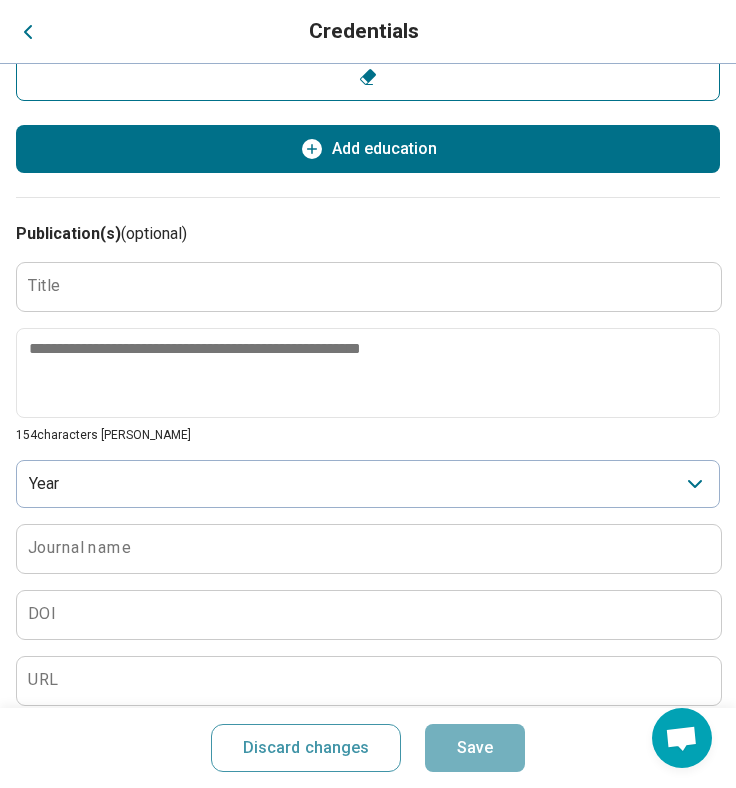 scroll, scrollTop: 1925, scrollLeft: 0, axis: vertical 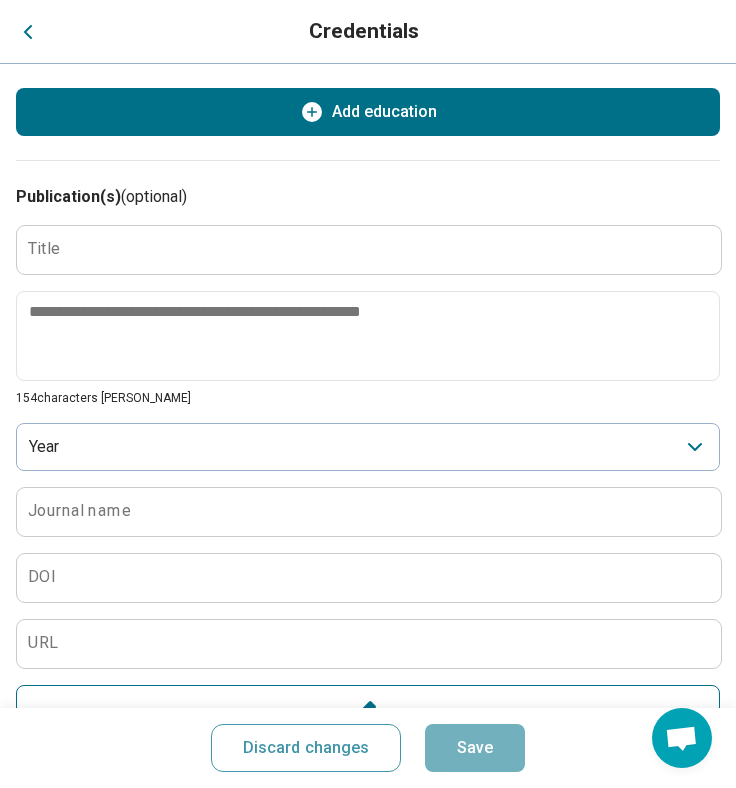 click on "Credentials" at bounding box center (364, 32) 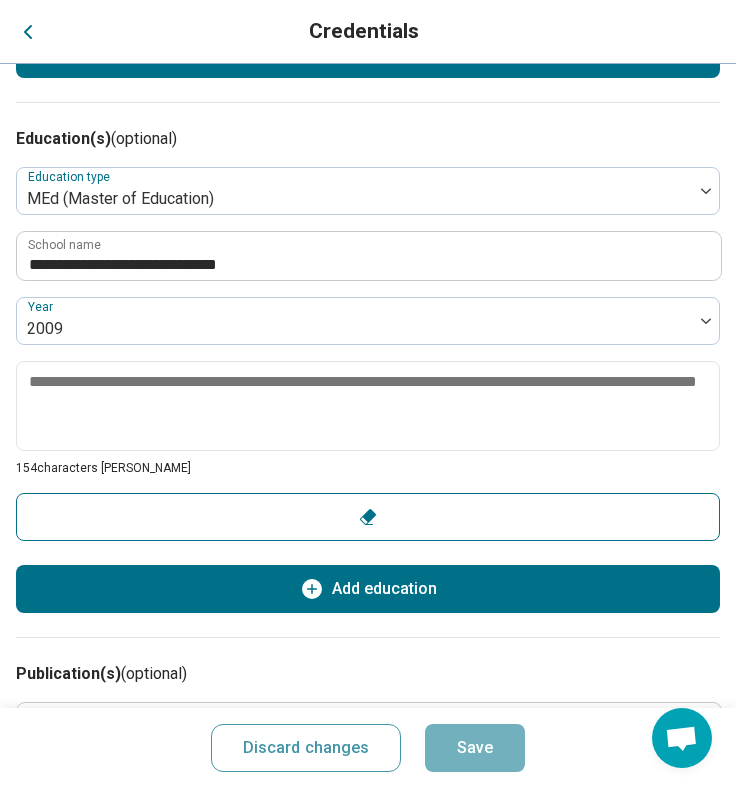 type on "*" 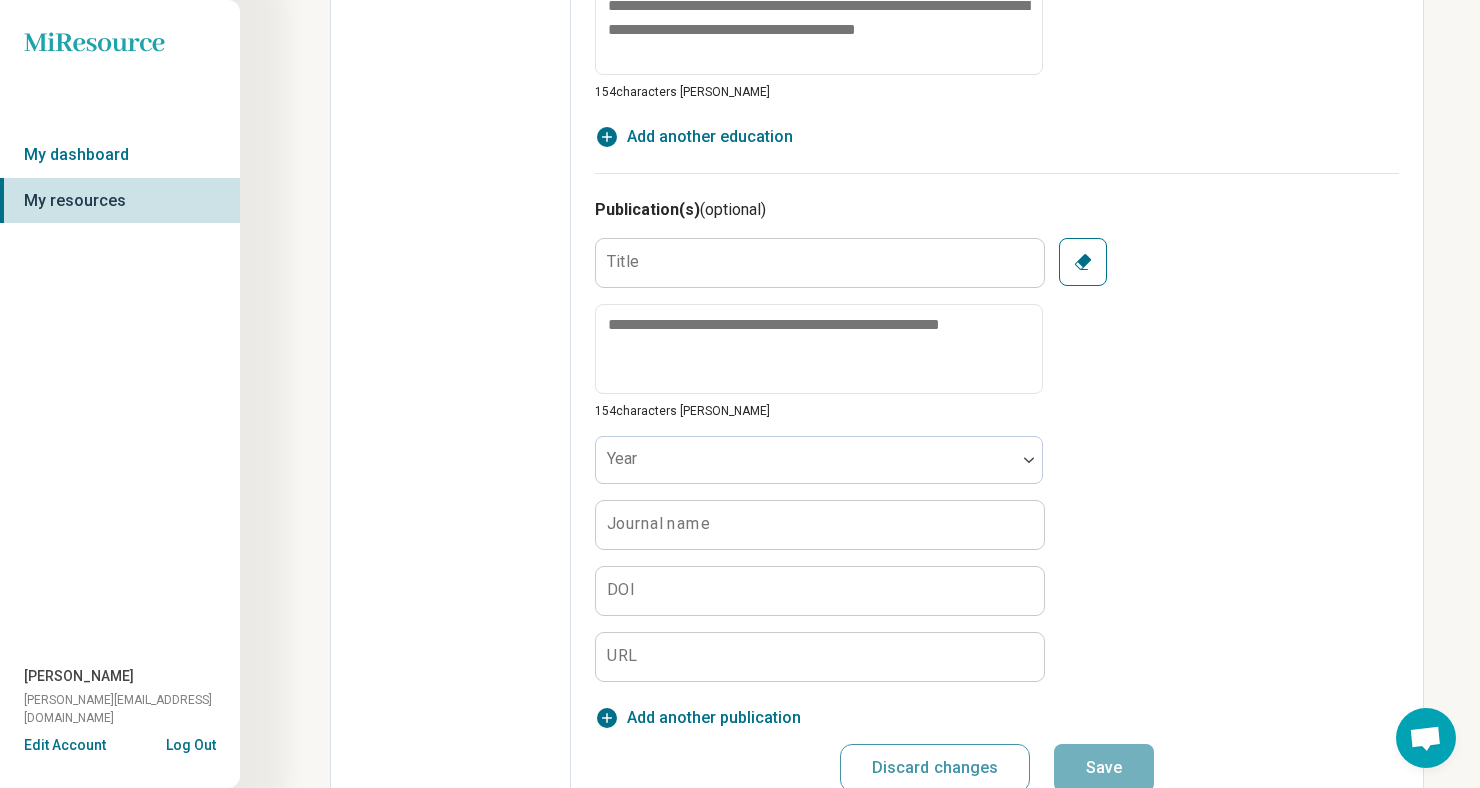 scroll, scrollTop: 1641, scrollLeft: 0, axis: vertical 